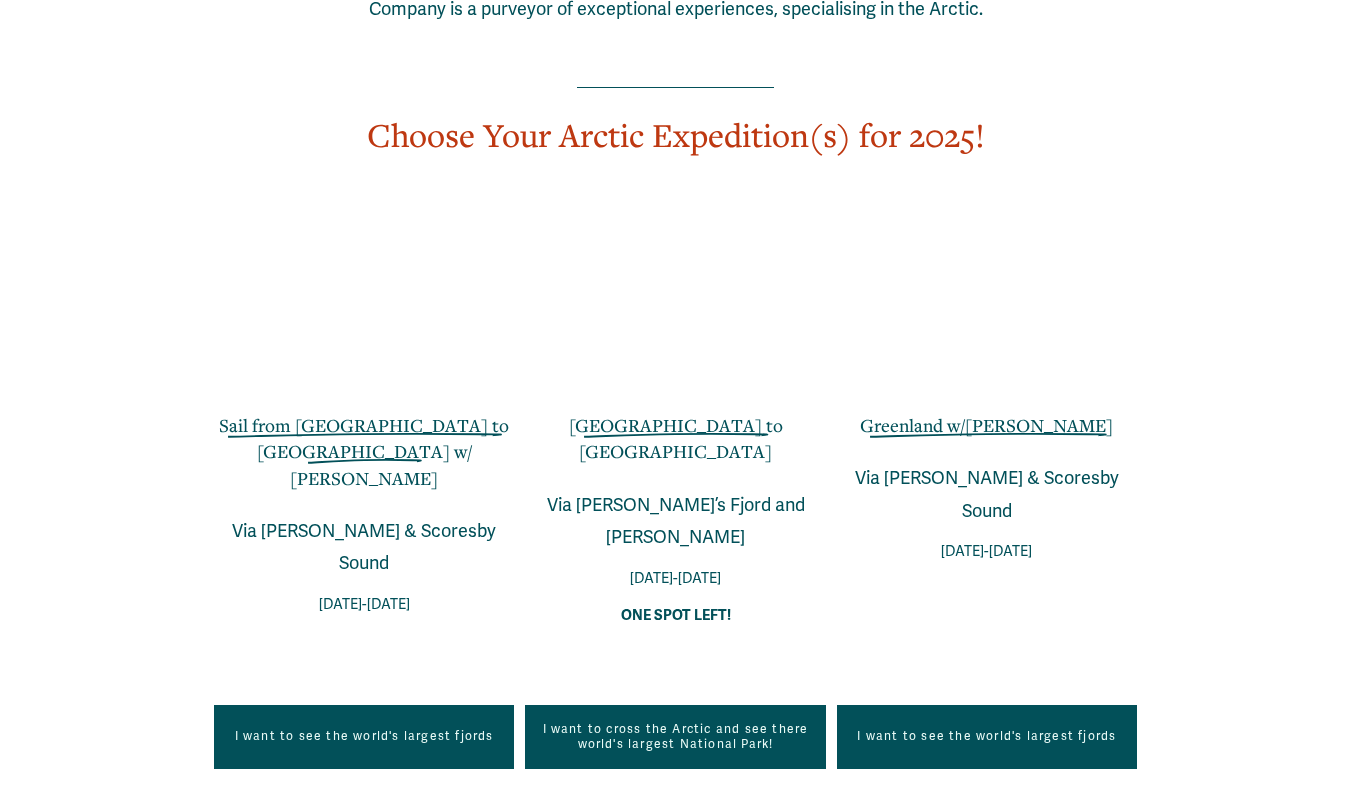 scroll, scrollTop: 1126, scrollLeft: 0, axis: vertical 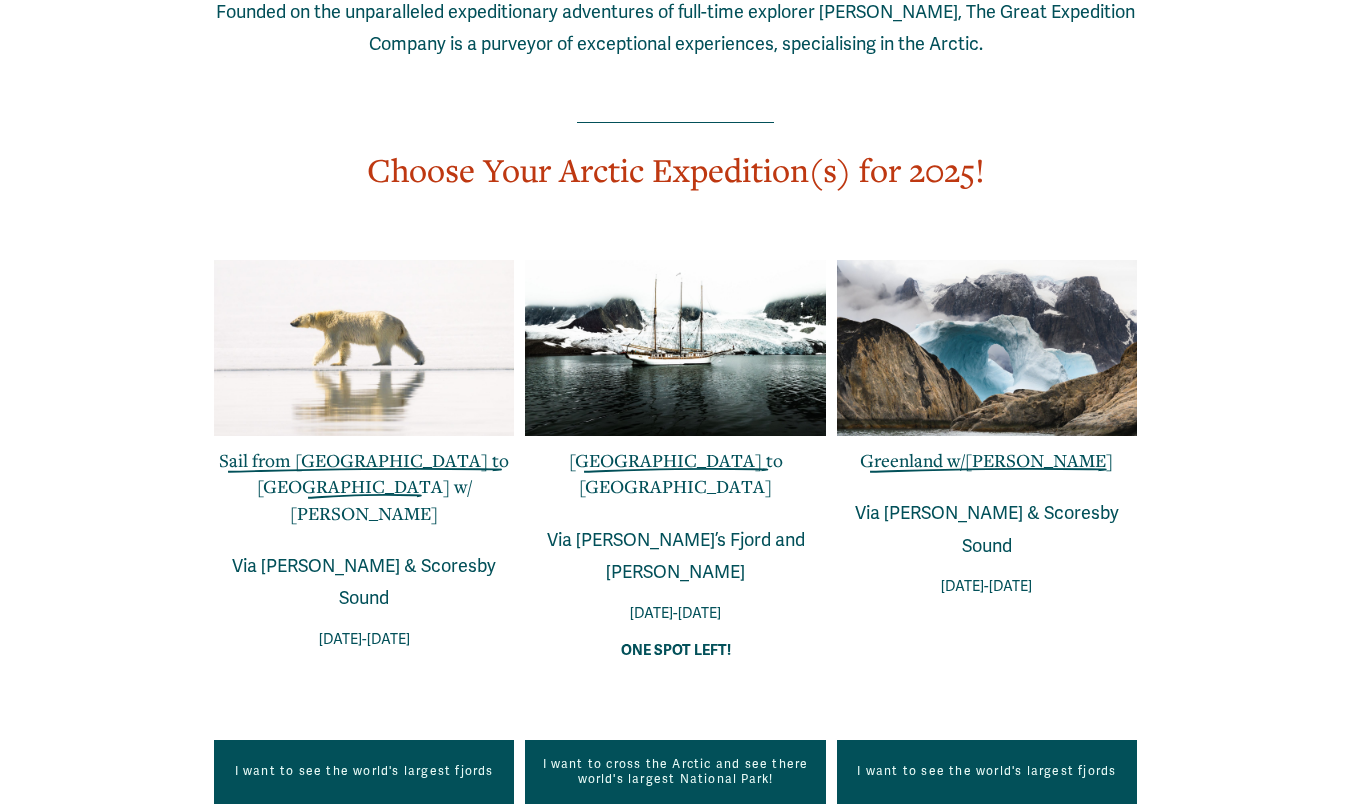 click on "Greenland w/[PERSON_NAME]" at bounding box center [986, 460] 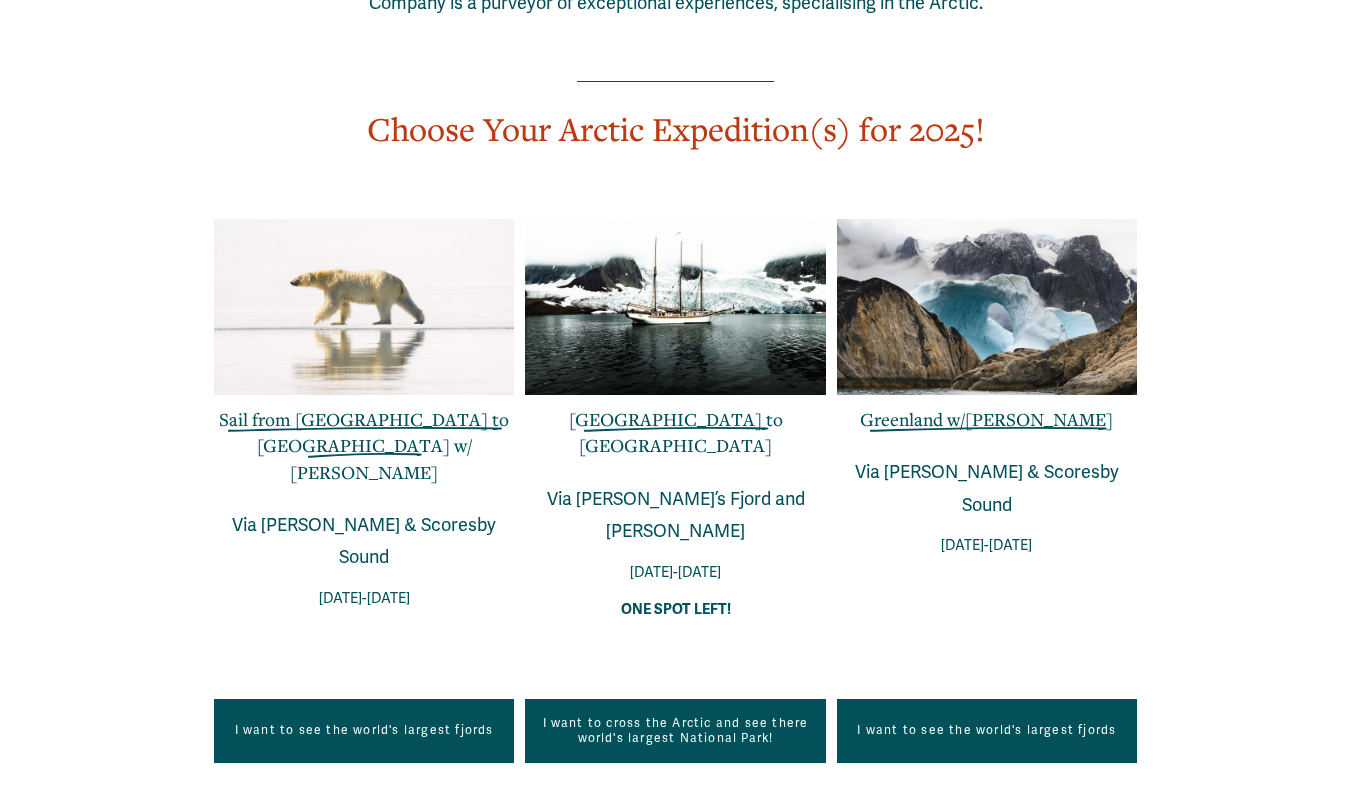 scroll, scrollTop: 1174, scrollLeft: 0, axis: vertical 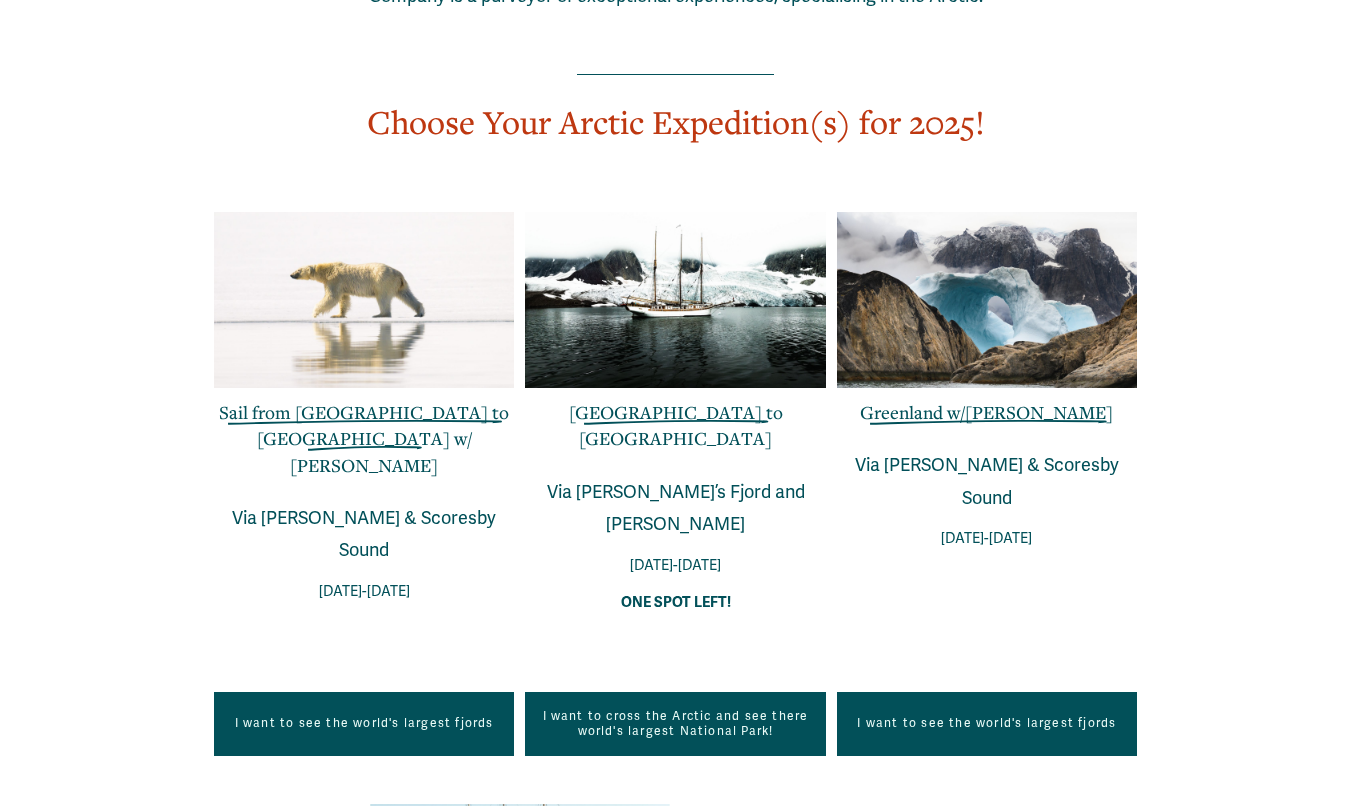 click on "[GEOGRAPHIC_DATA] to [GEOGRAPHIC_DATA]" at bounding box center (676, 425) 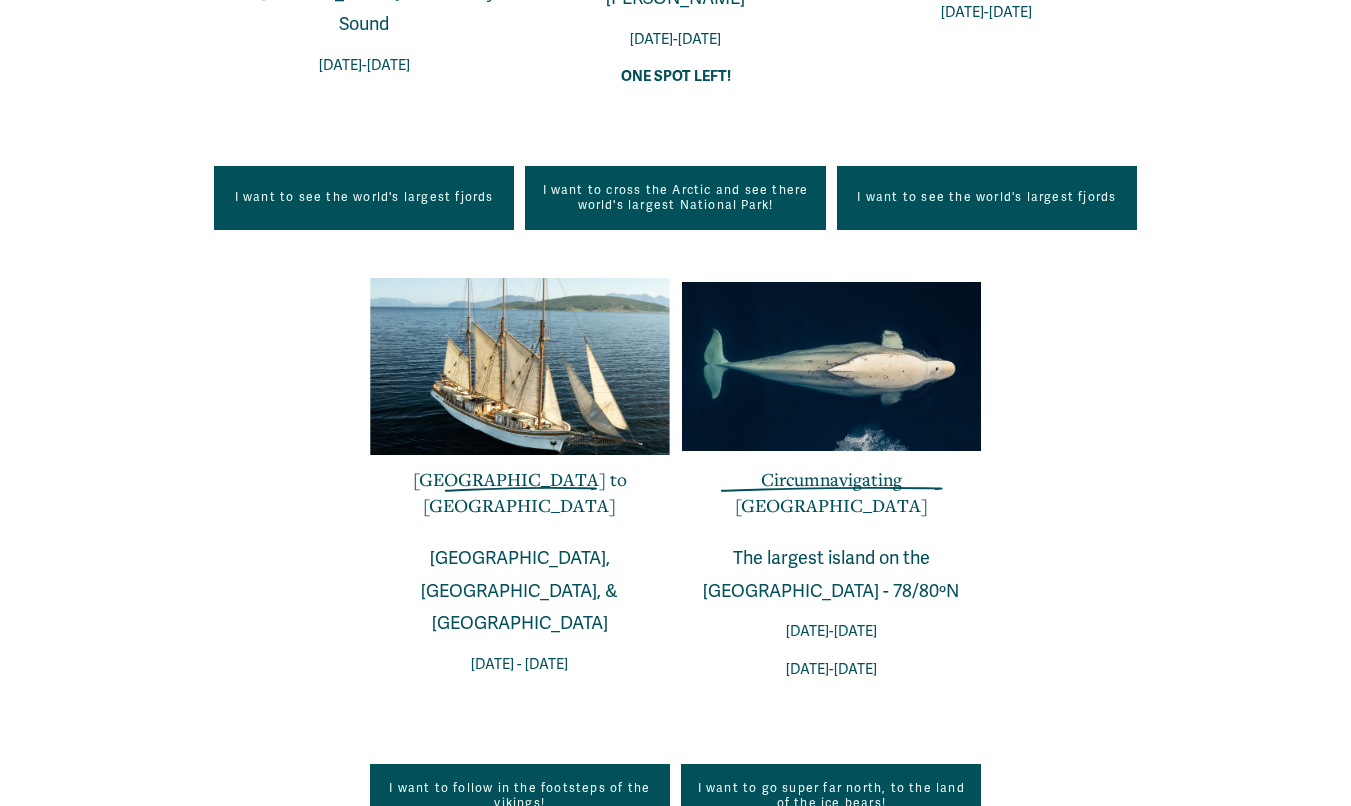 scroll, scrollTop: 1765, scrollLeft: 0, axis: vertical 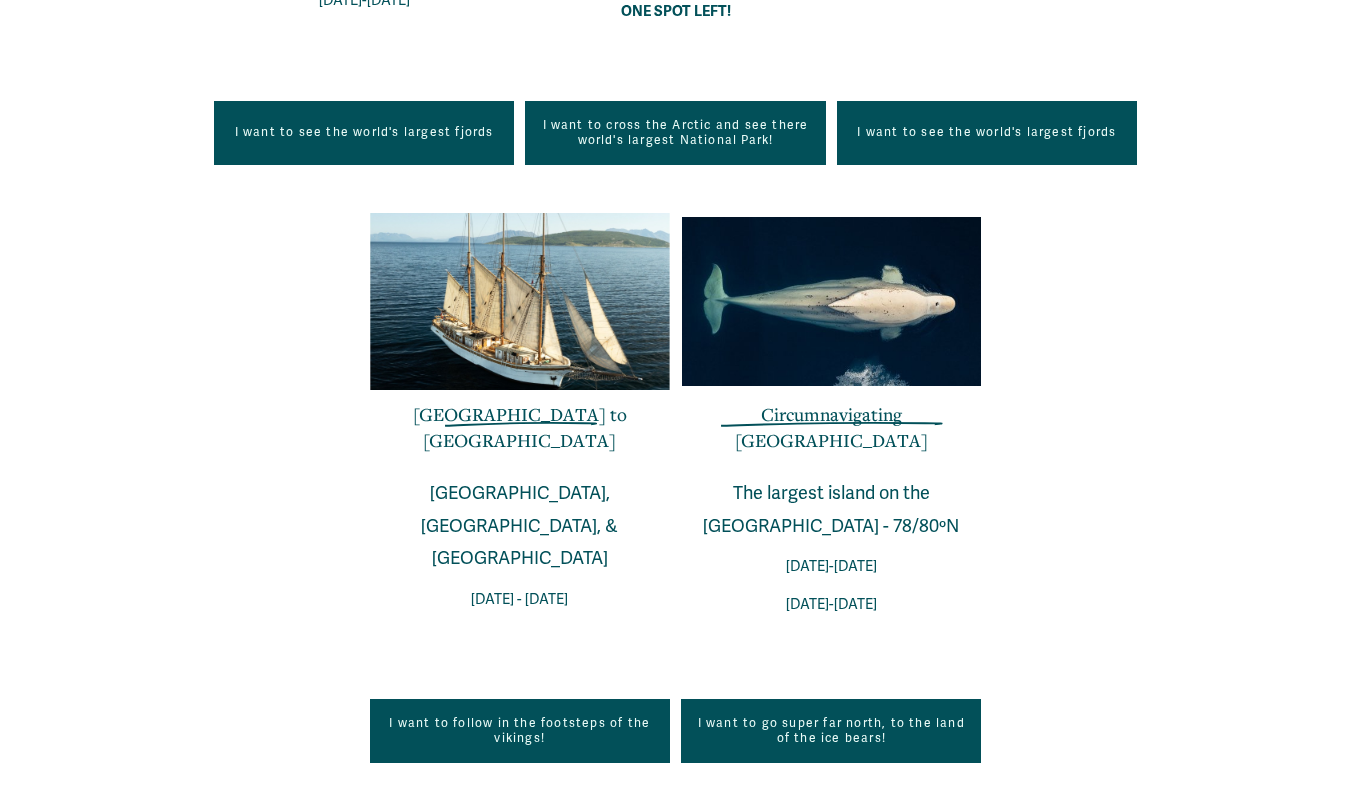click on "Circumnavigating [GEOGRAPHIC_DATA]" at bounding box center [831, 427] 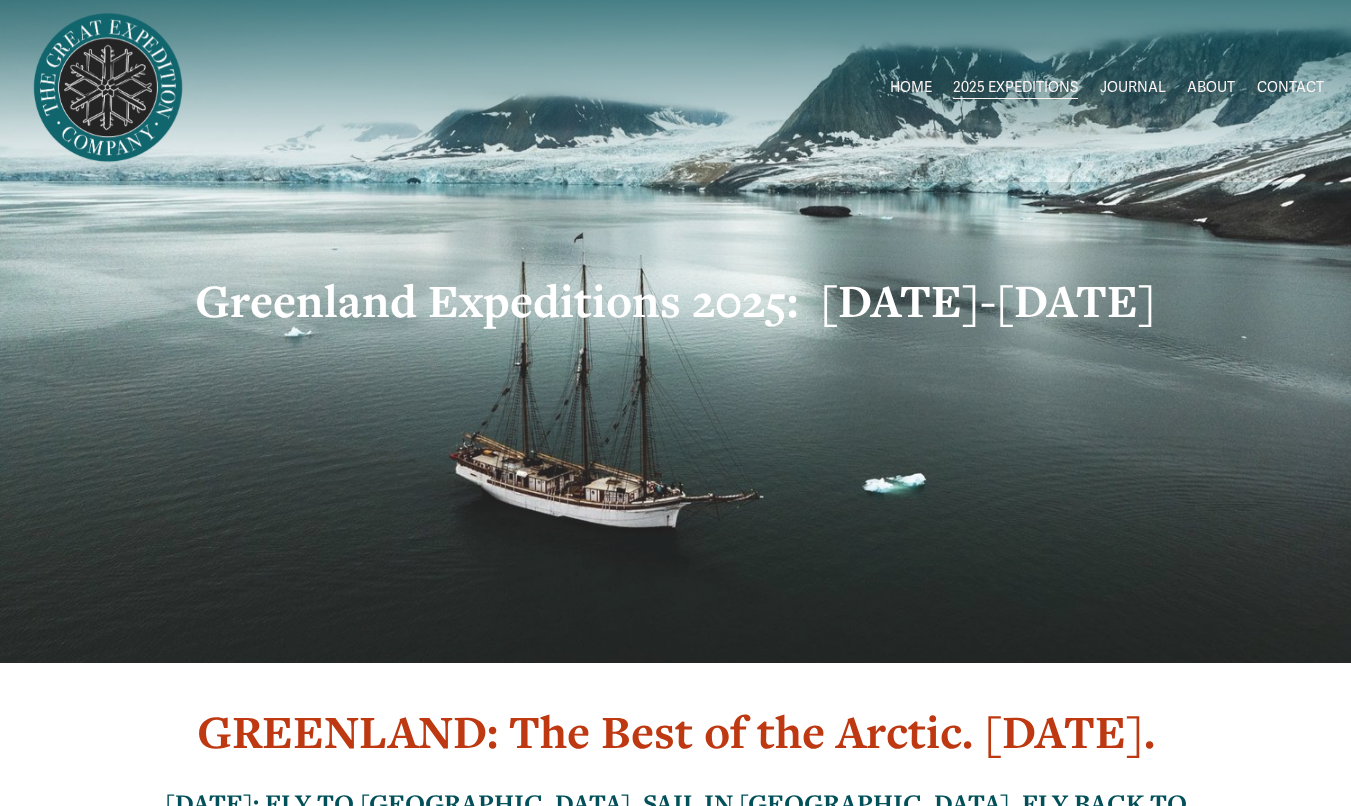 scroll, scrollTop: 0, scrollLeft: 0, axis: both 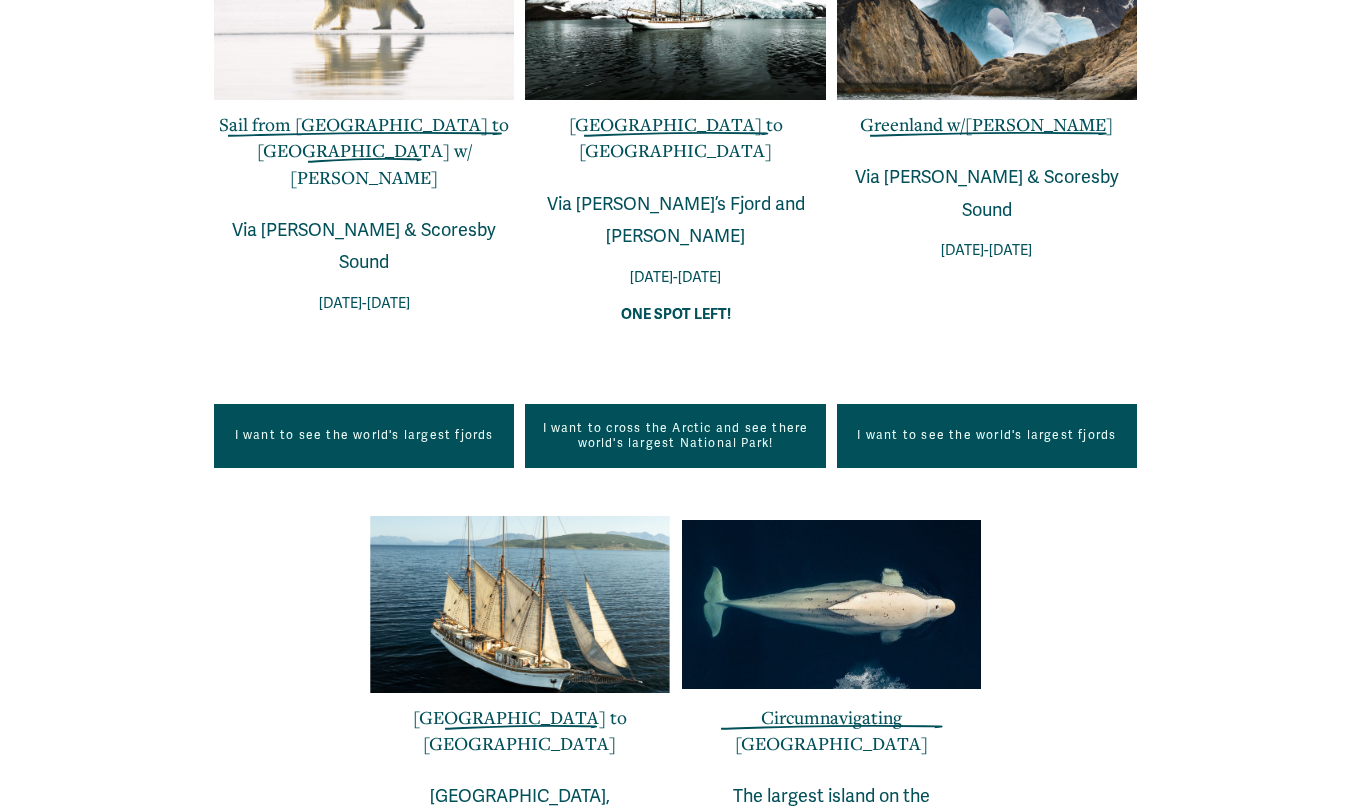 click at bounding box center (520, 604) 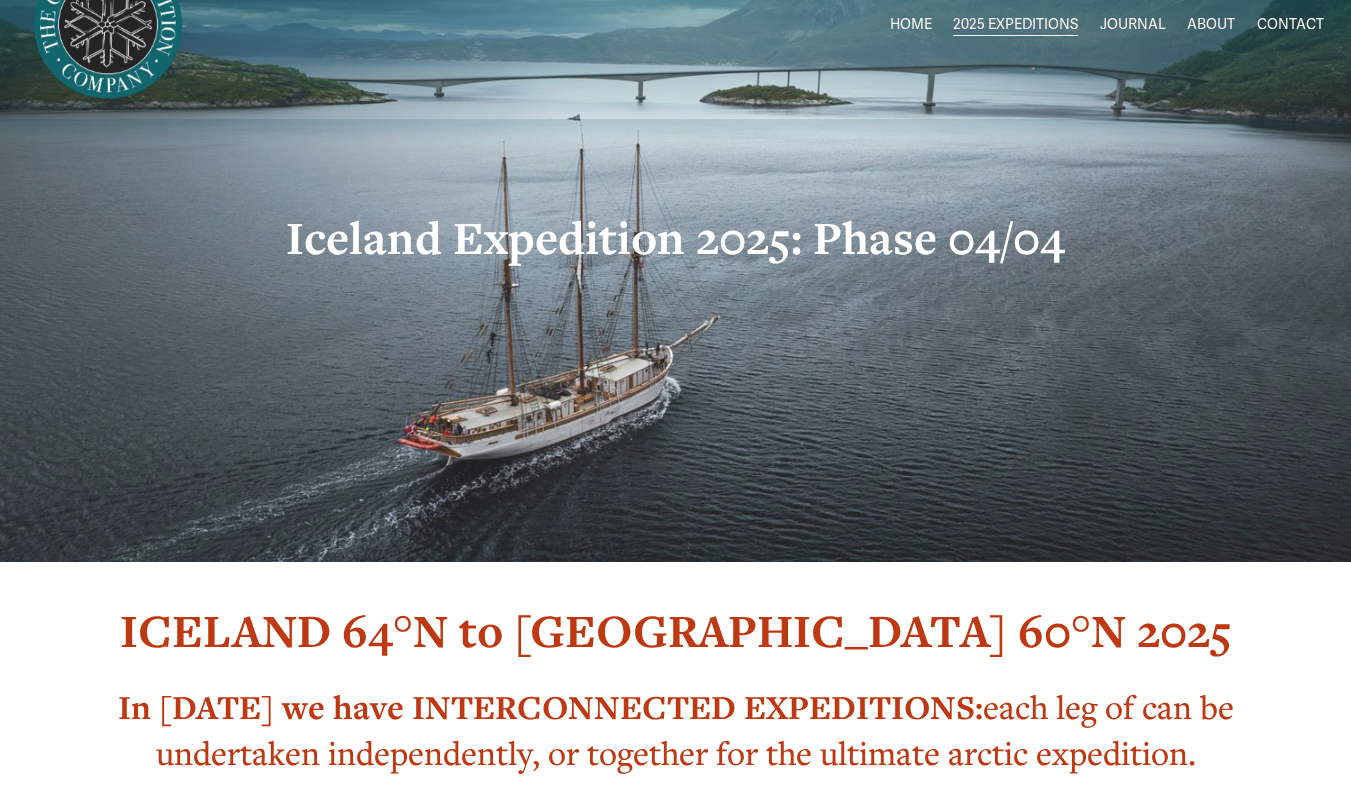 scroll, scrollTop: 0, scrollLeft: 0, axis: both 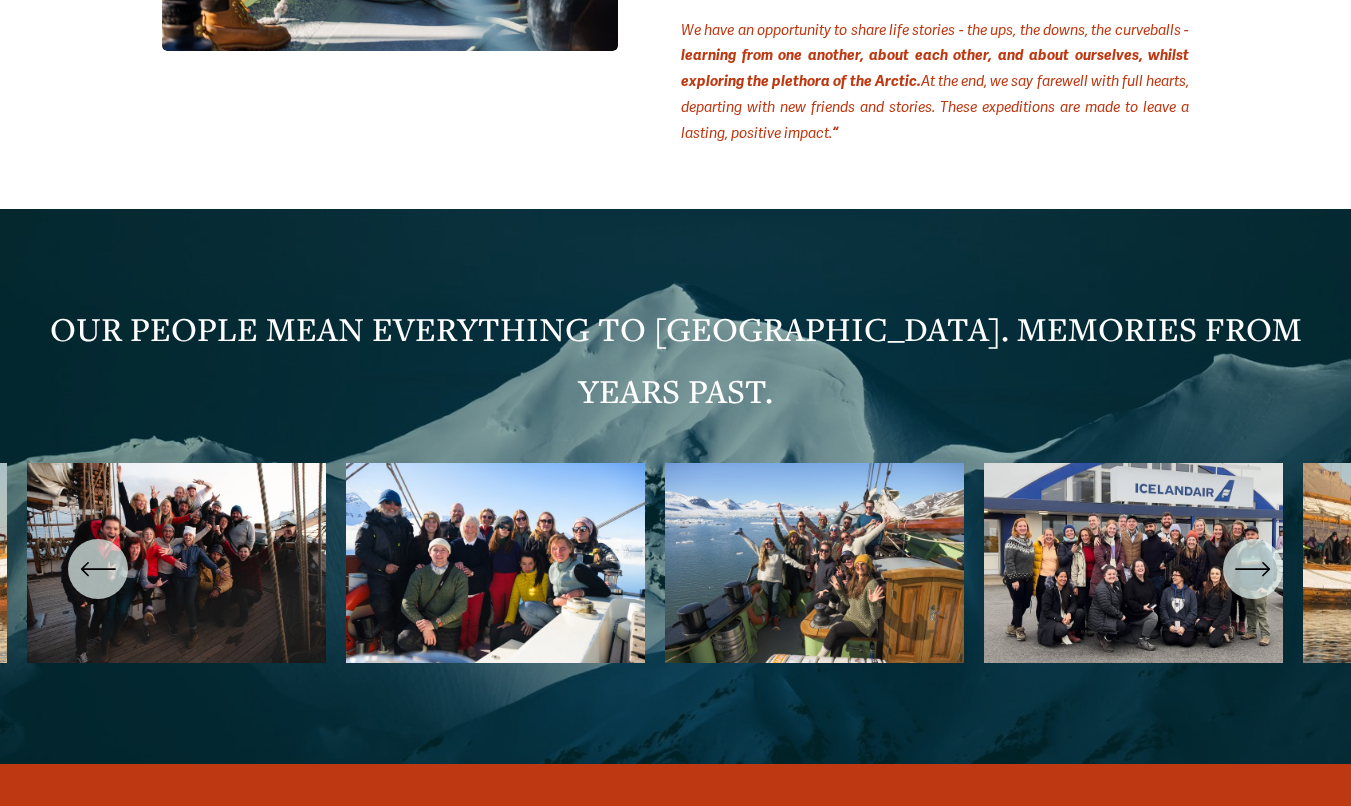 click 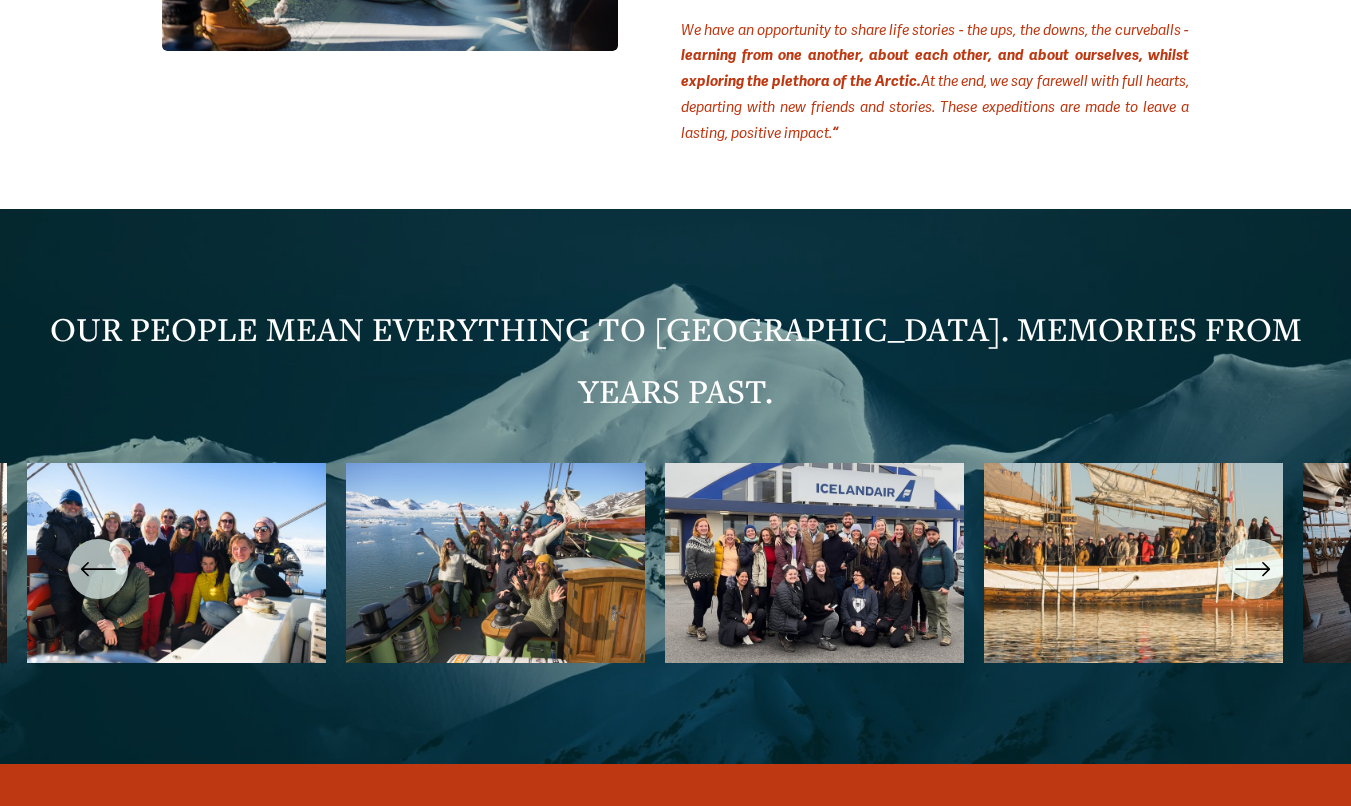click 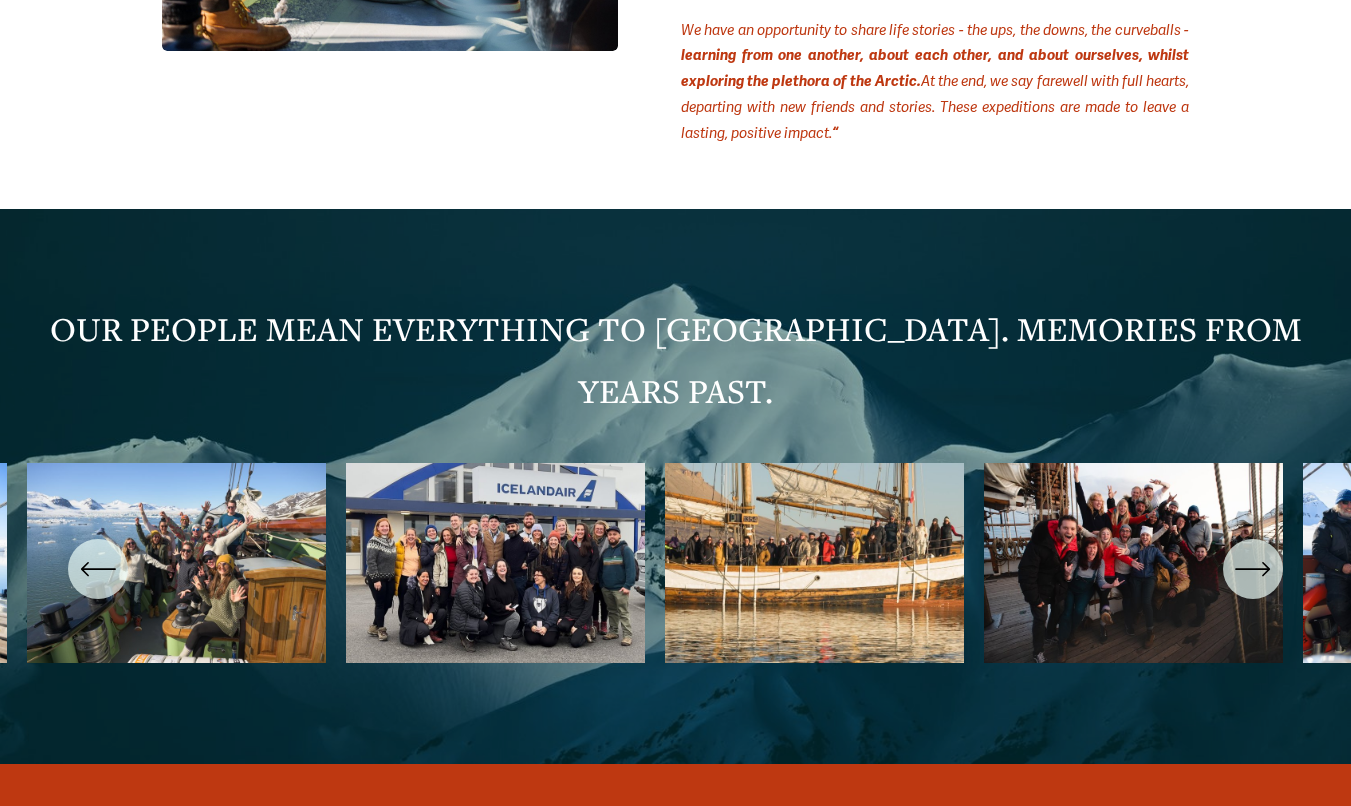 click 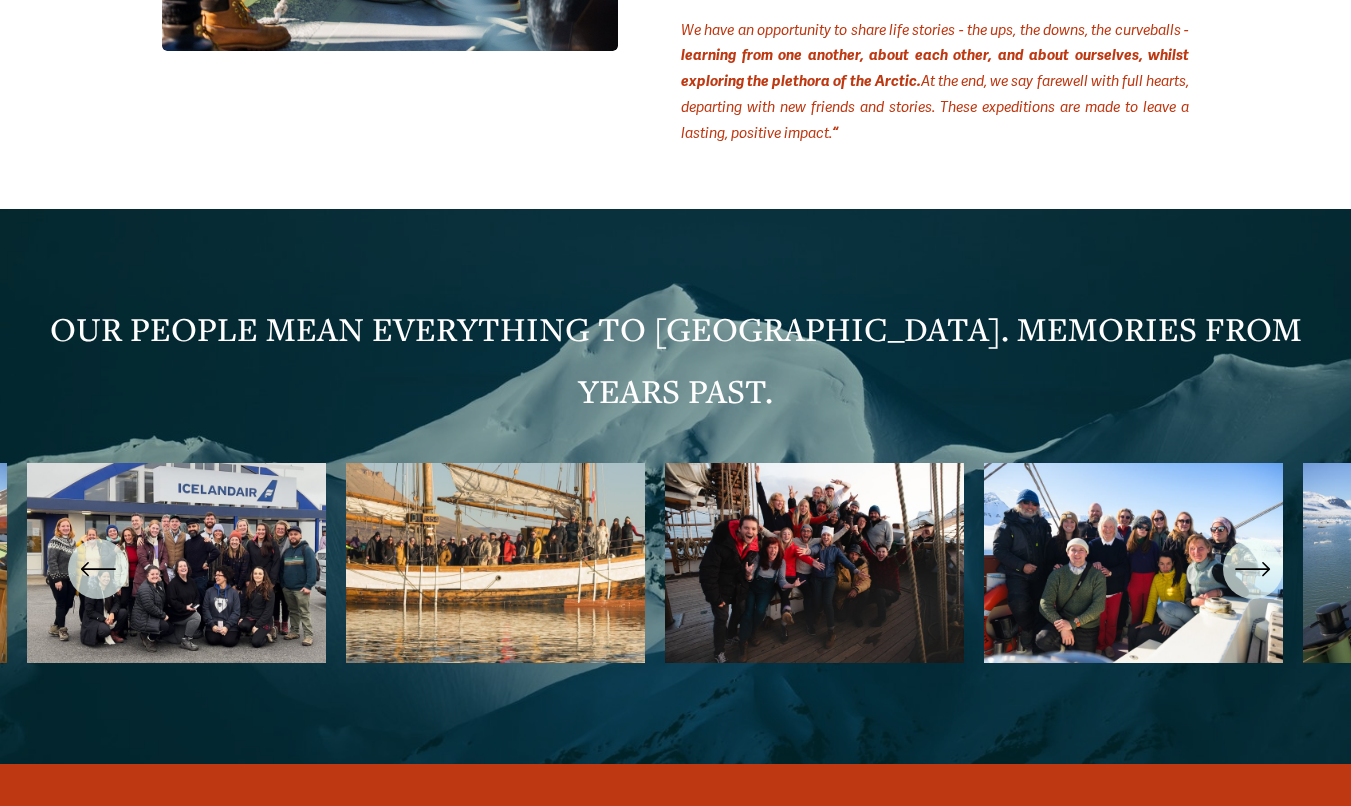 click 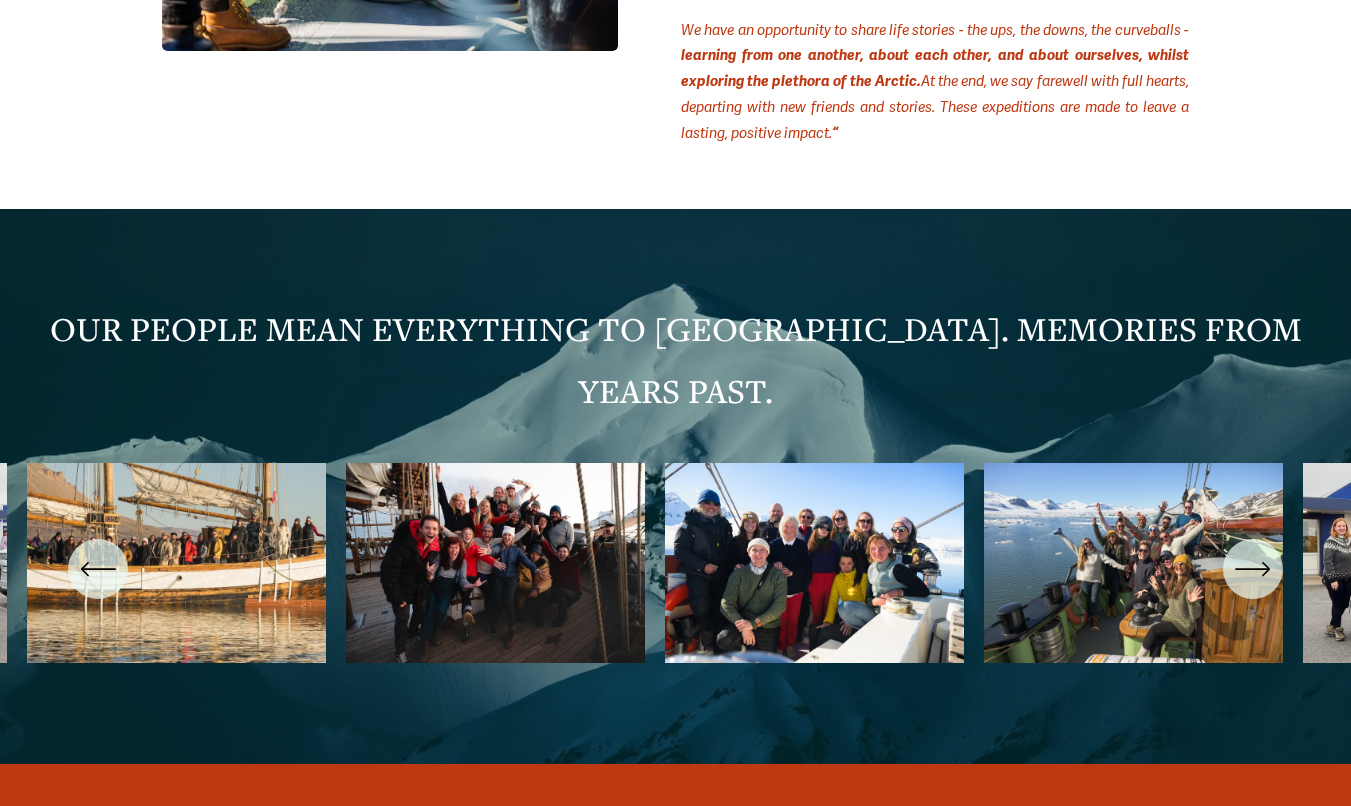 click 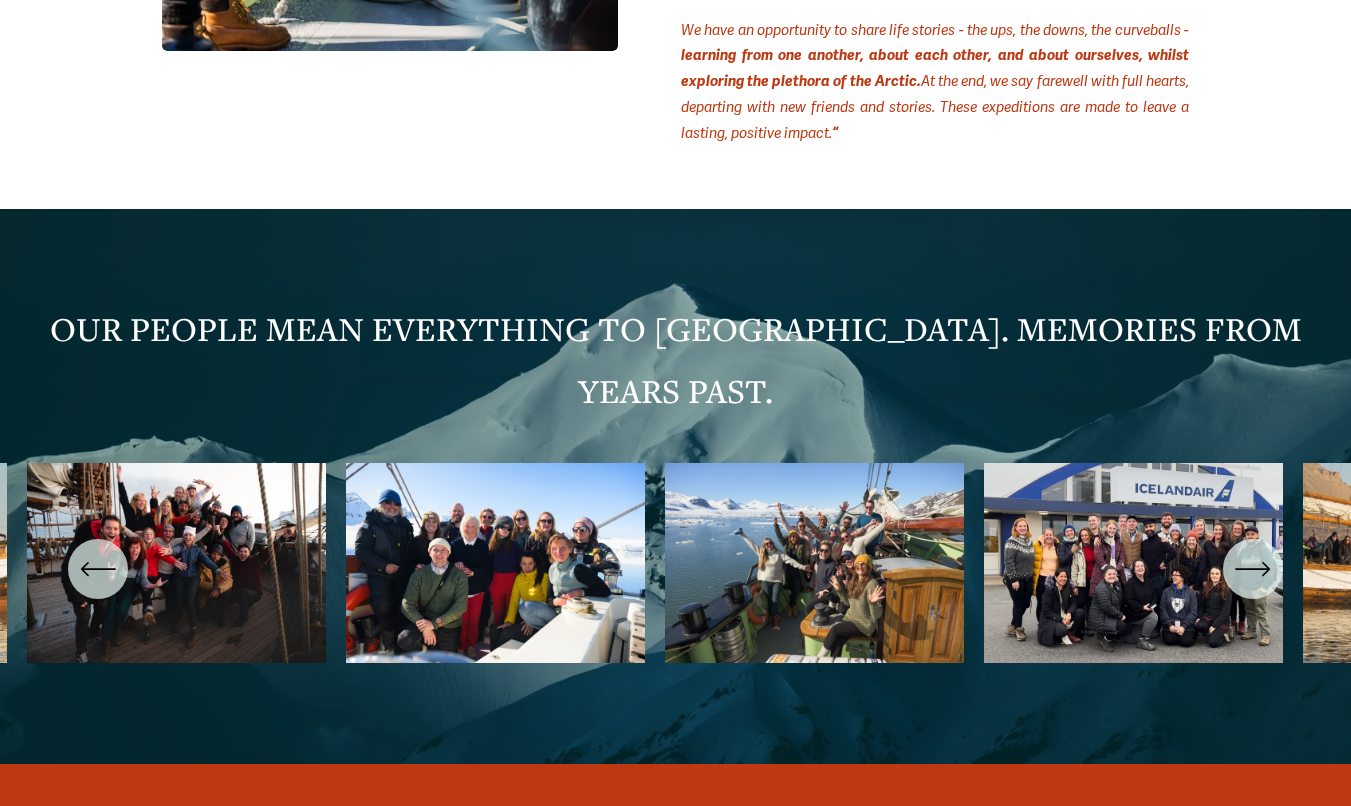 click 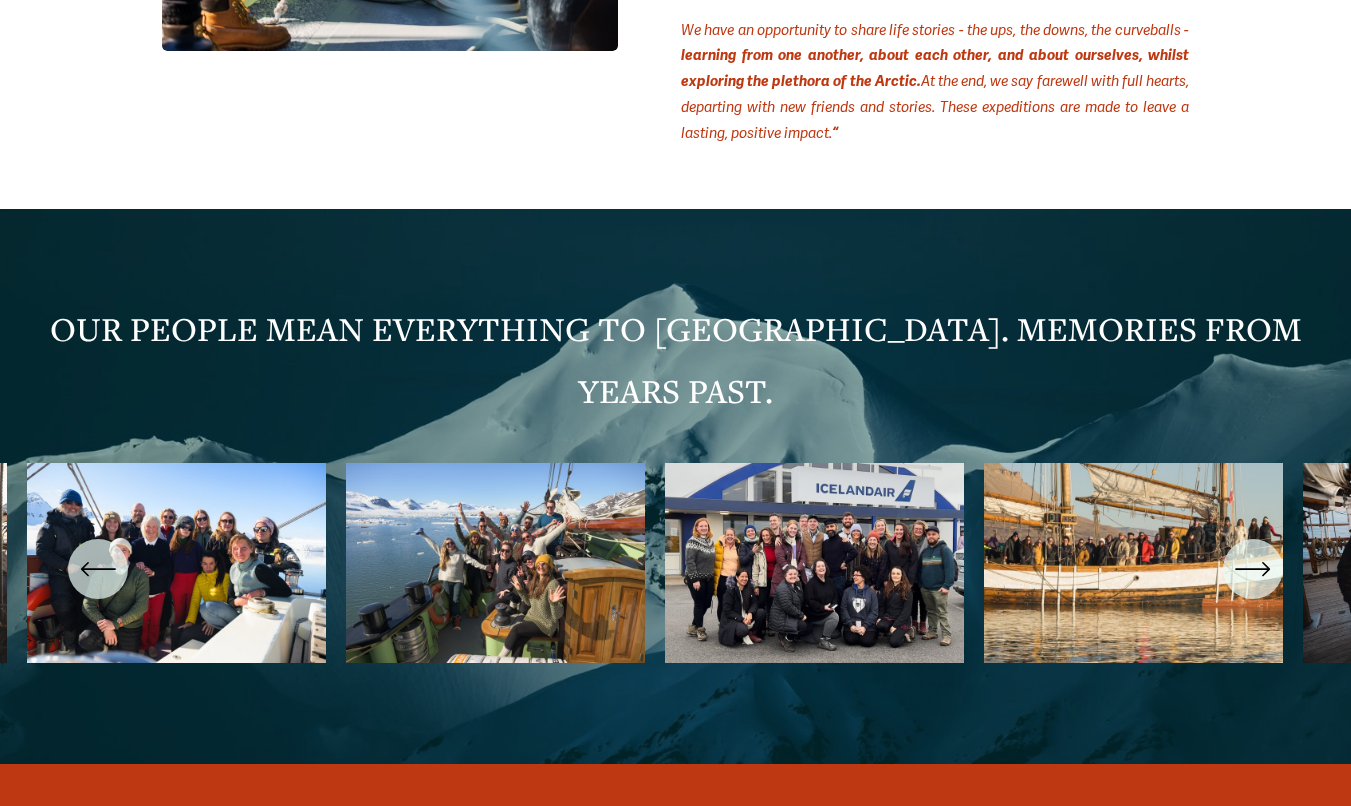 click 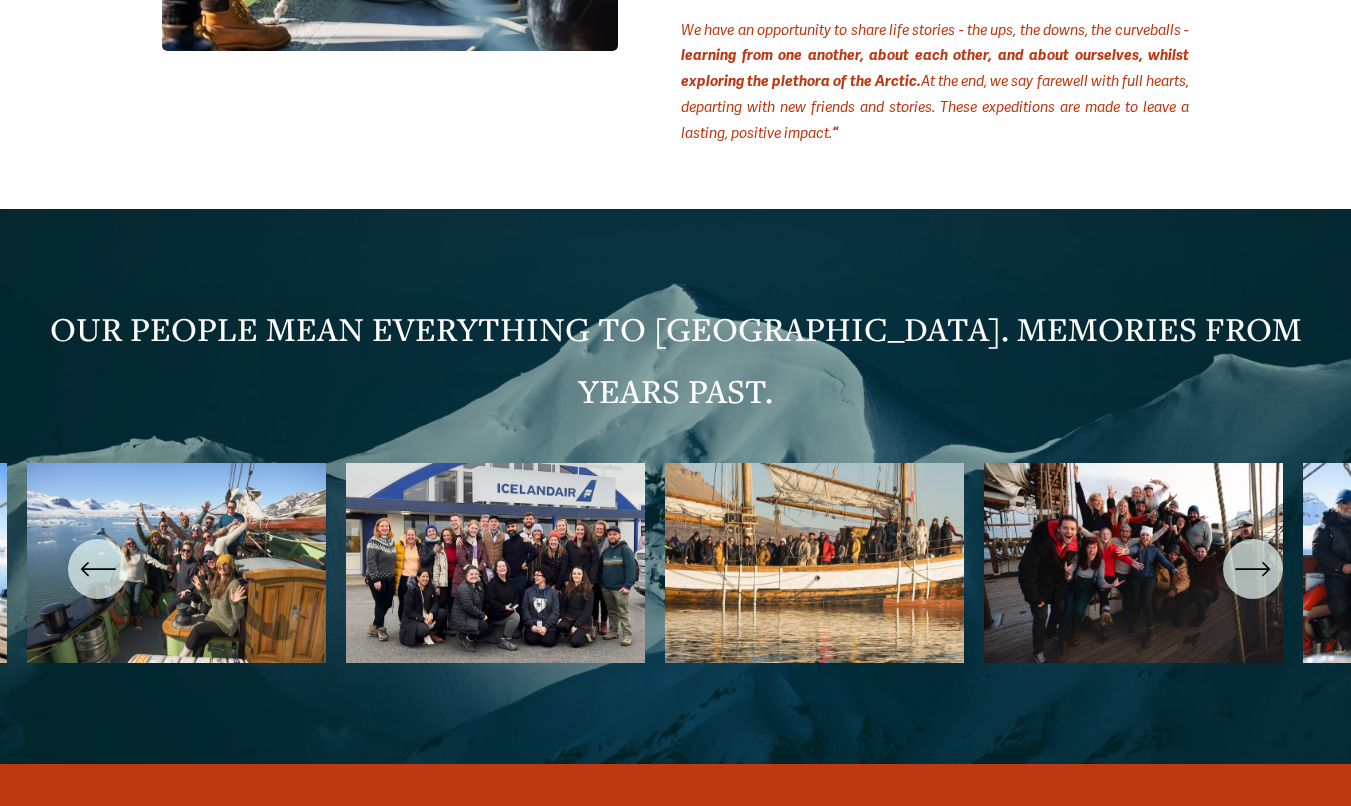 click at bounding box center (675, 569) 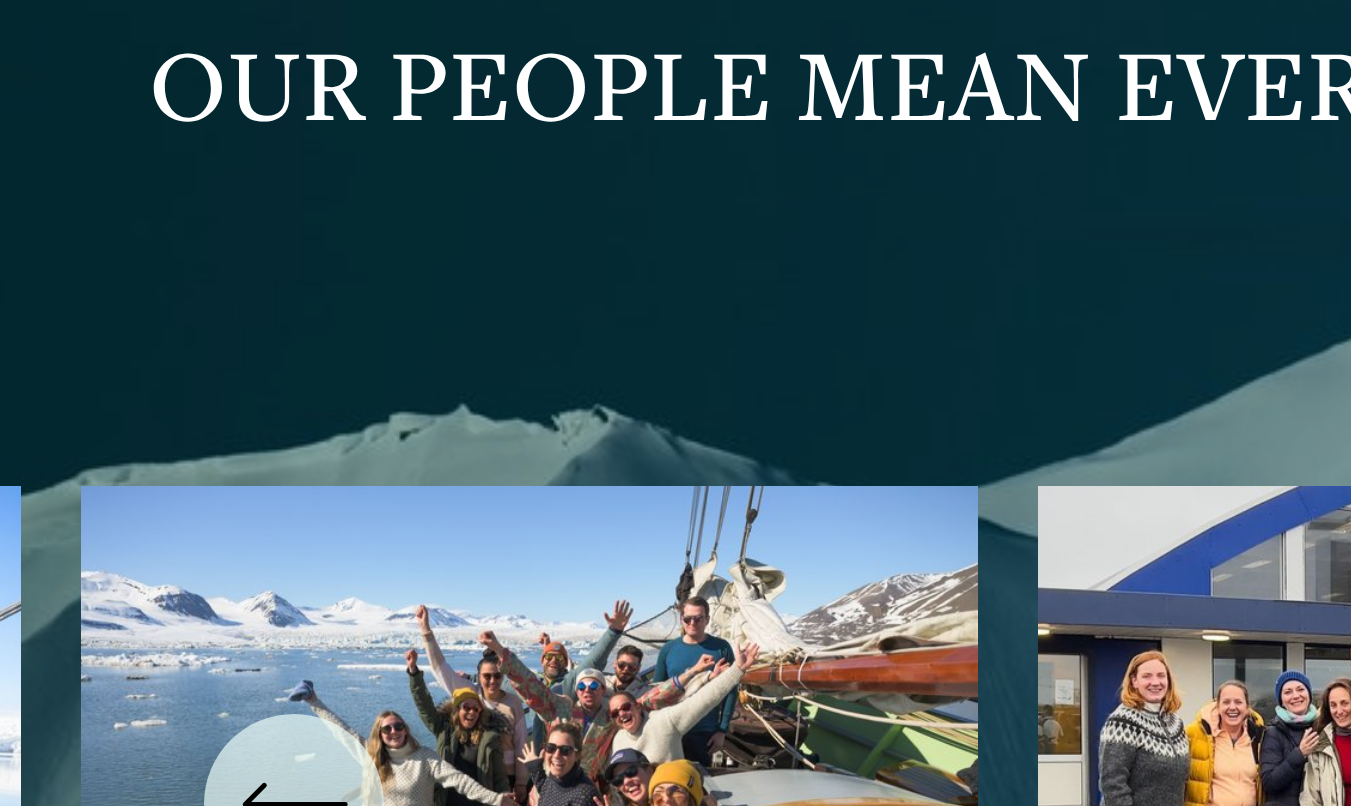 click 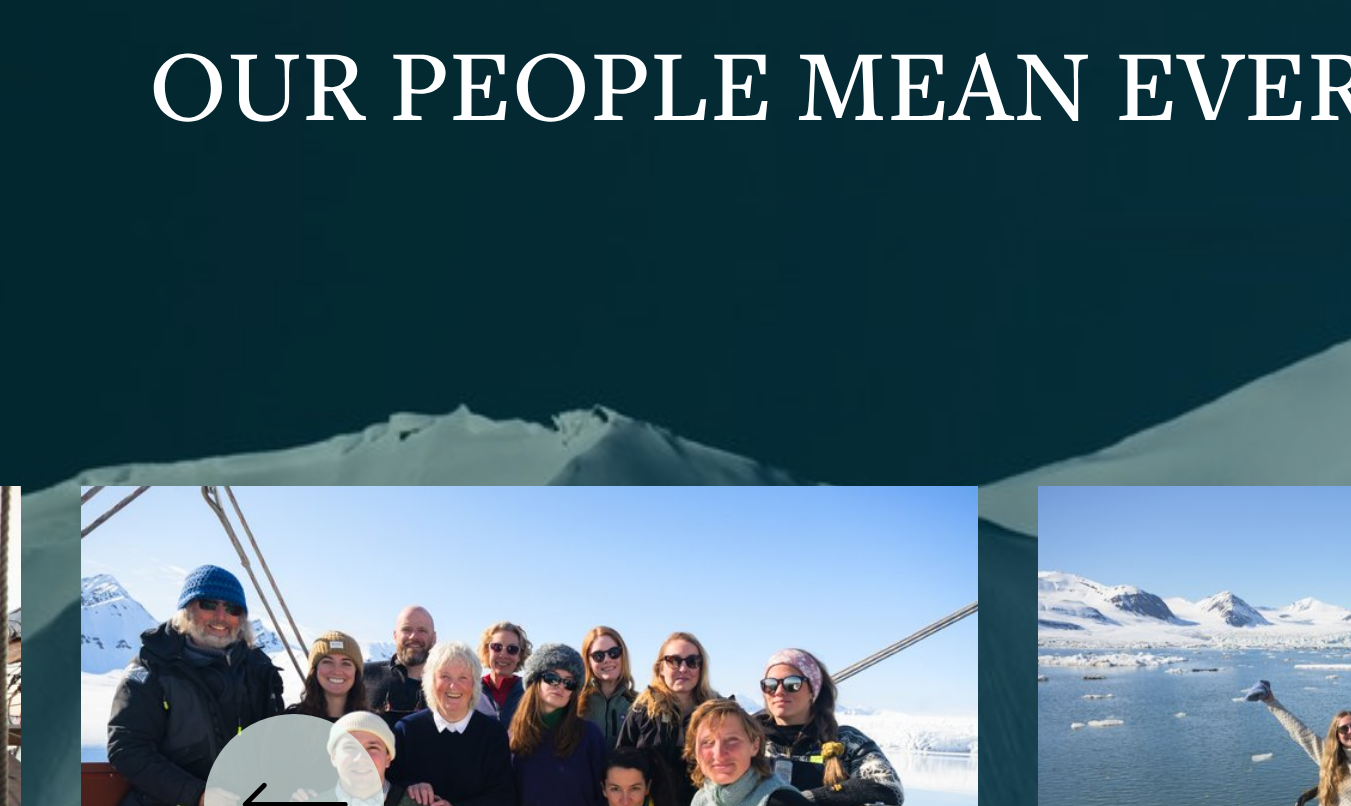 click 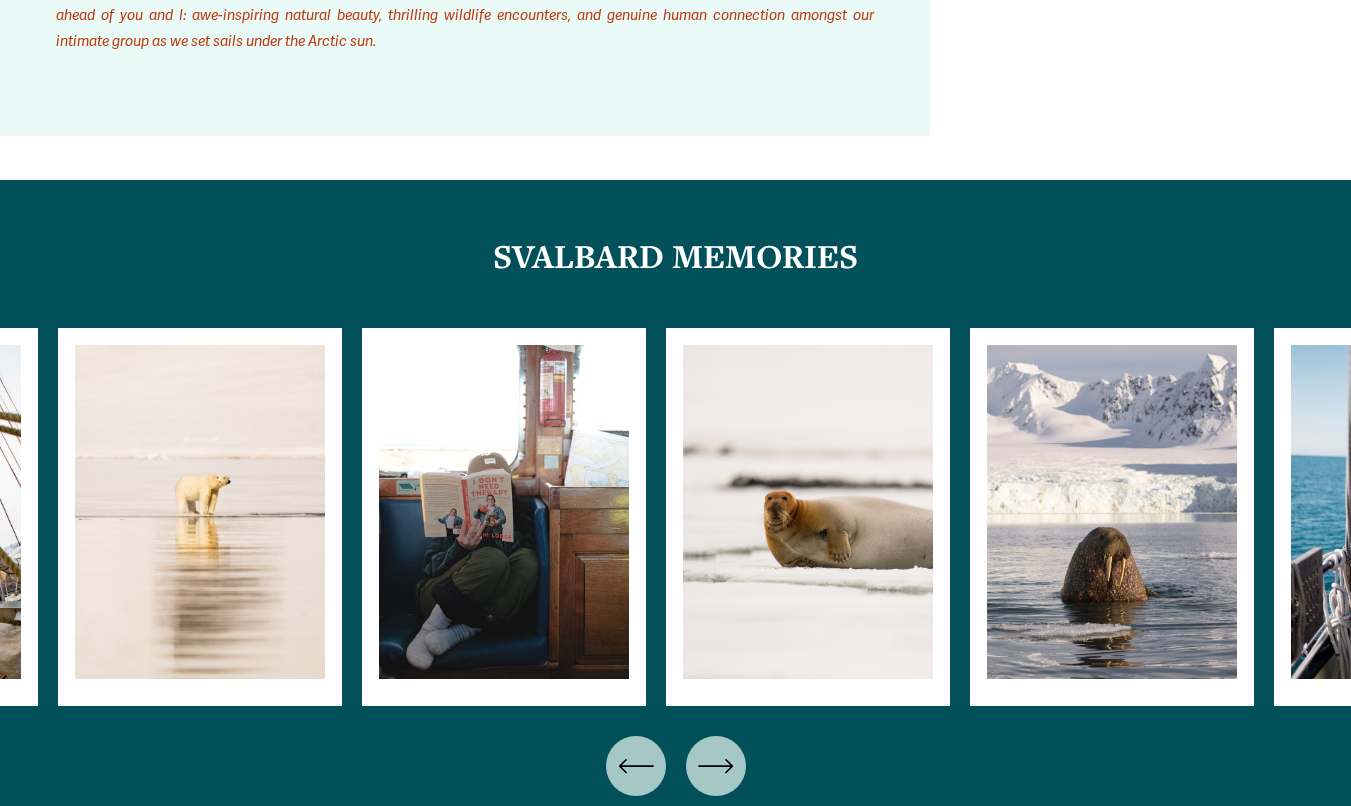 scroll, scrollTop: 13589, scrollLeft: 0, axis: vertical 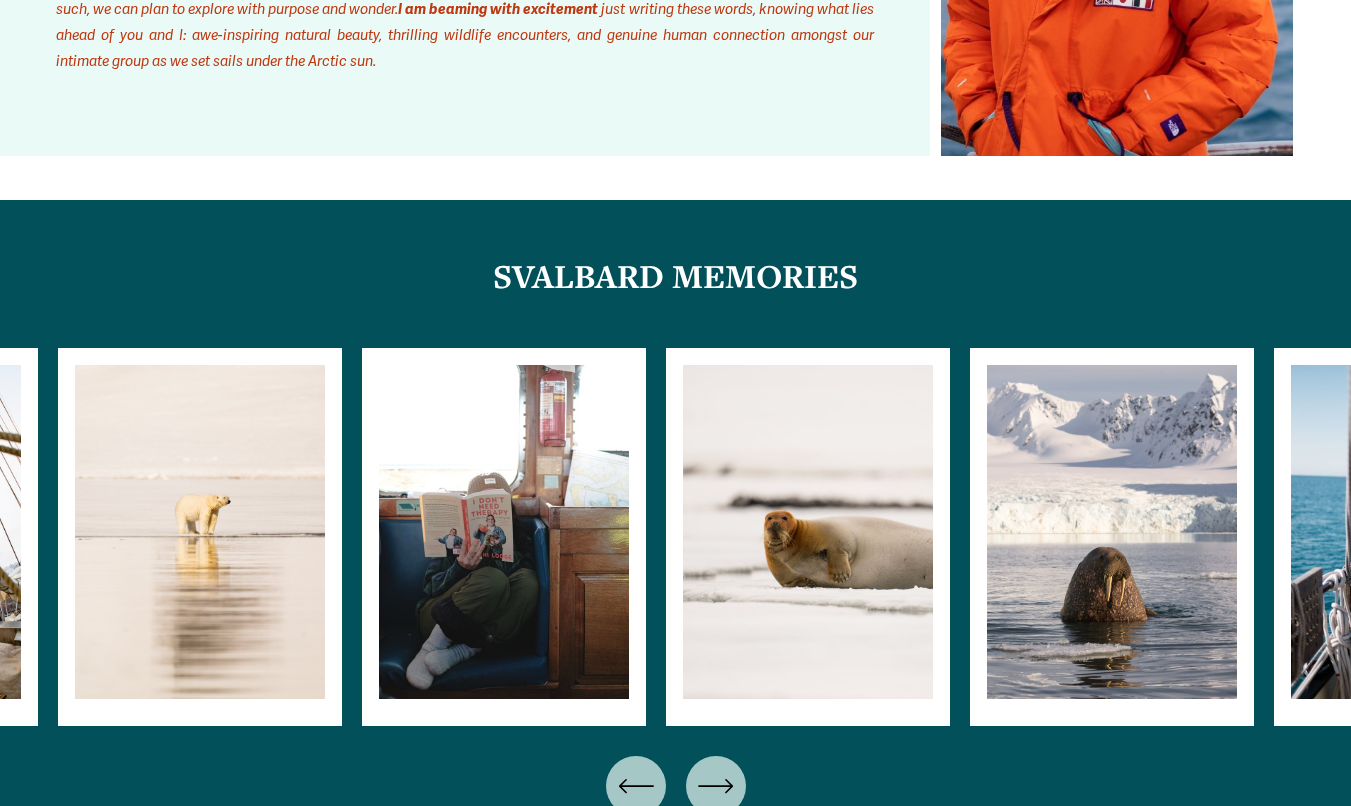 click 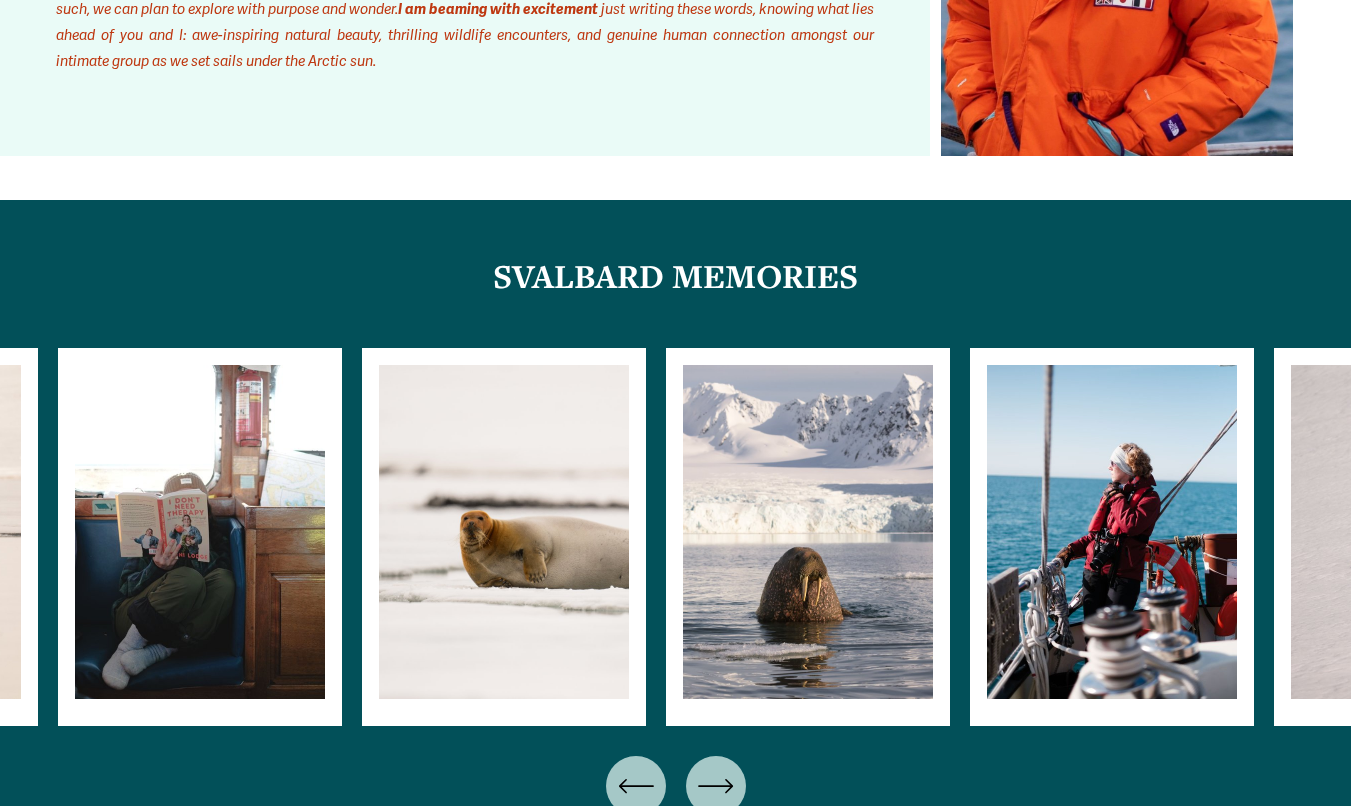 click 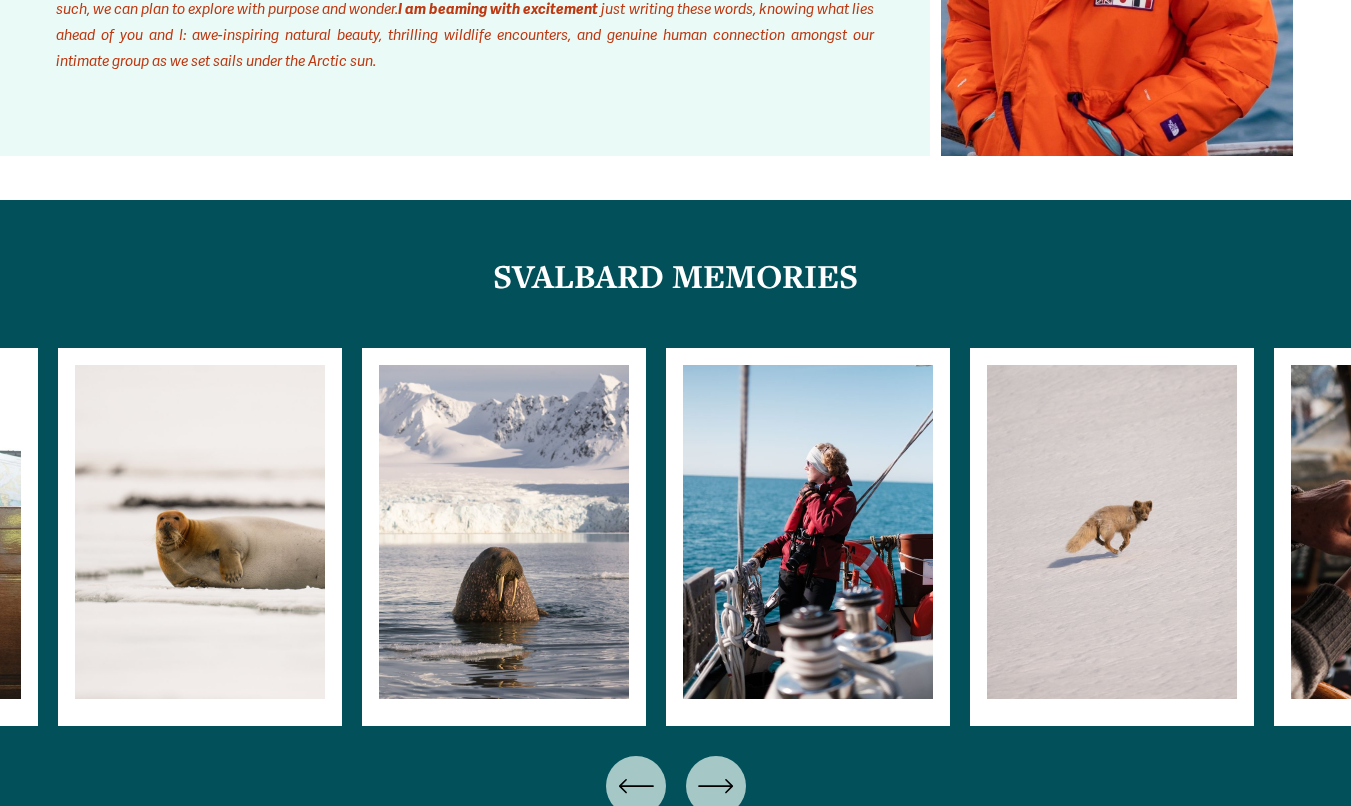 click 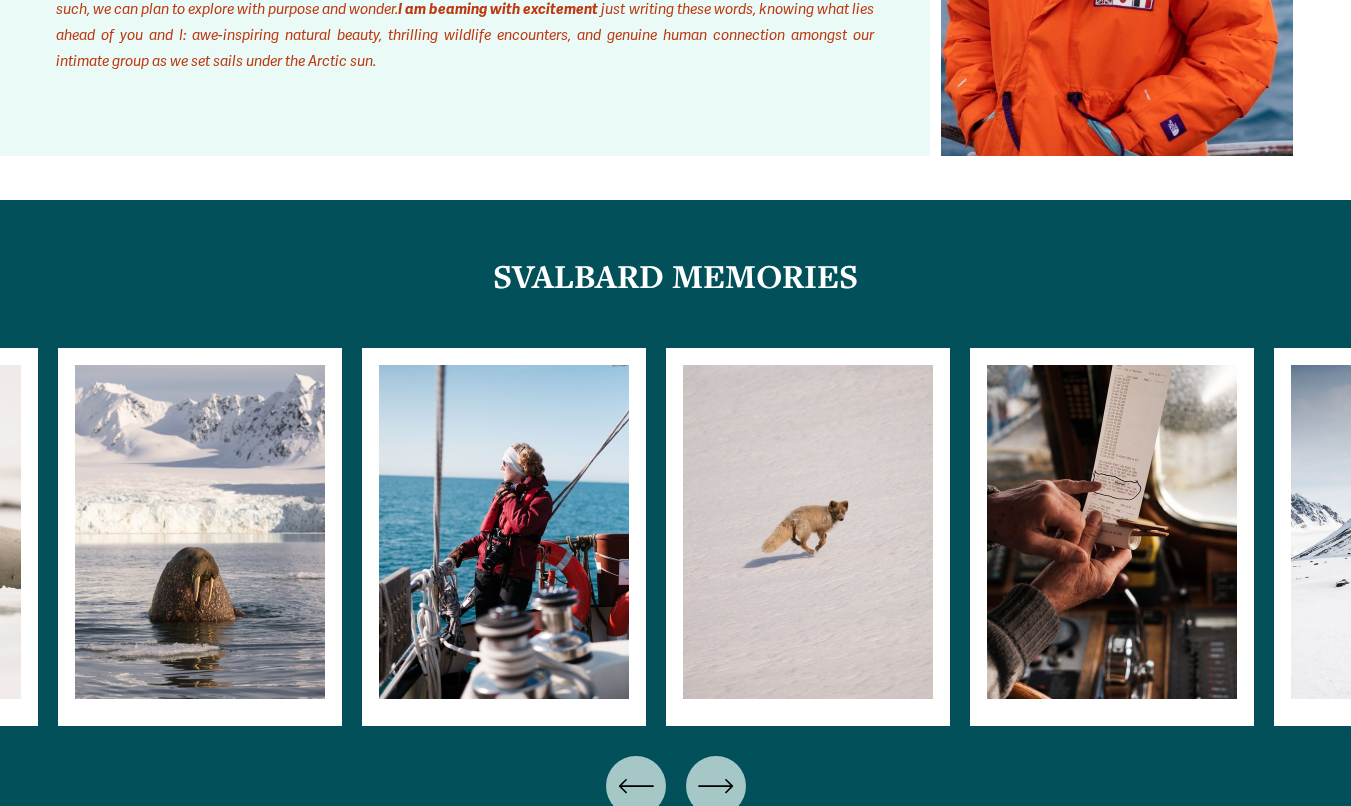 click 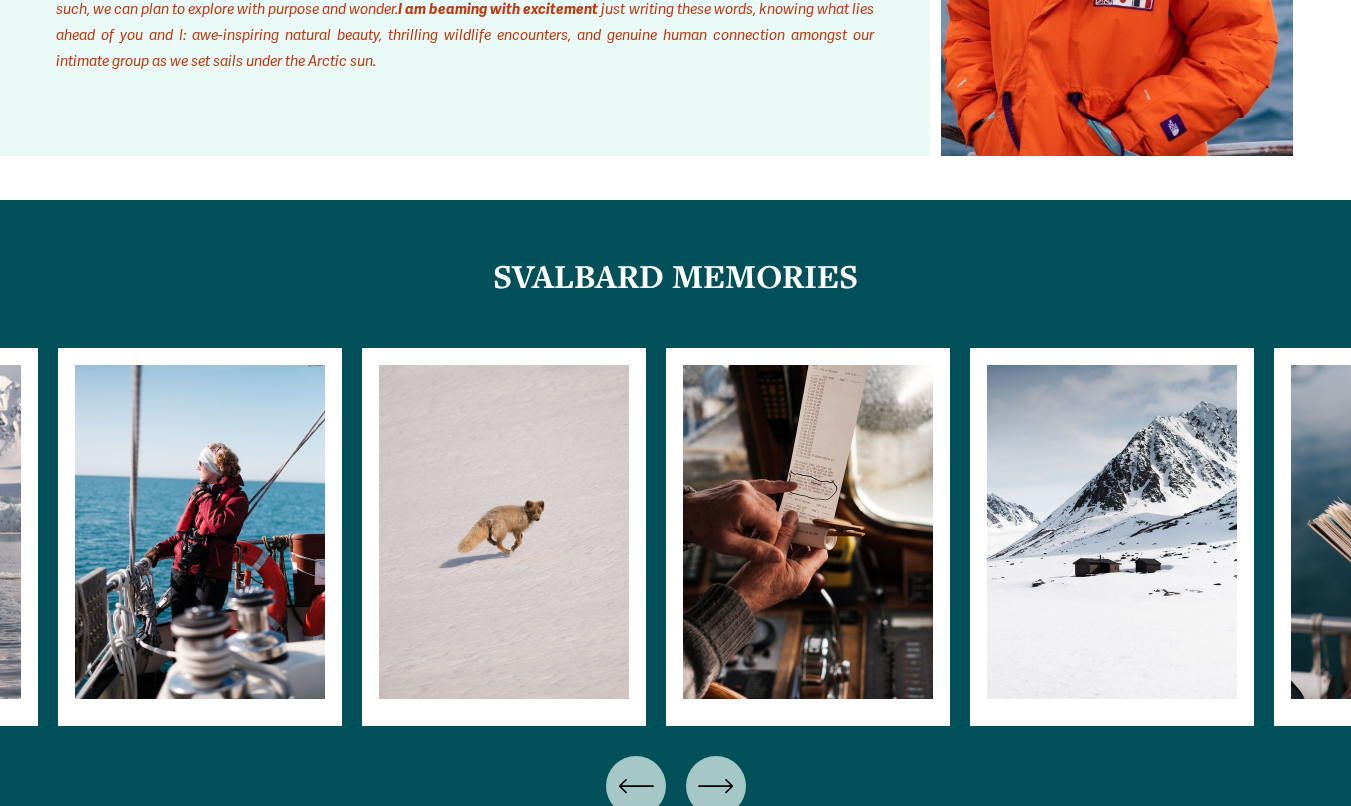click 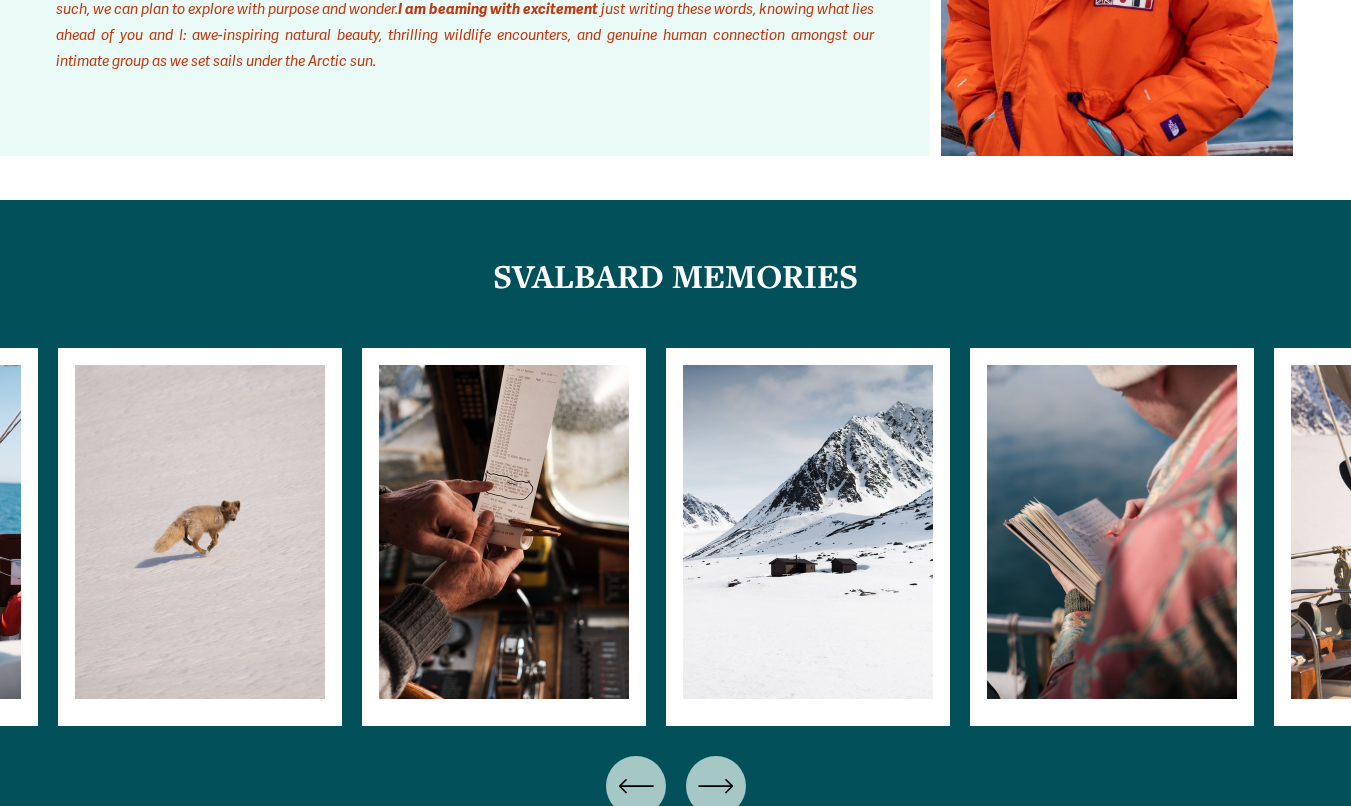 click 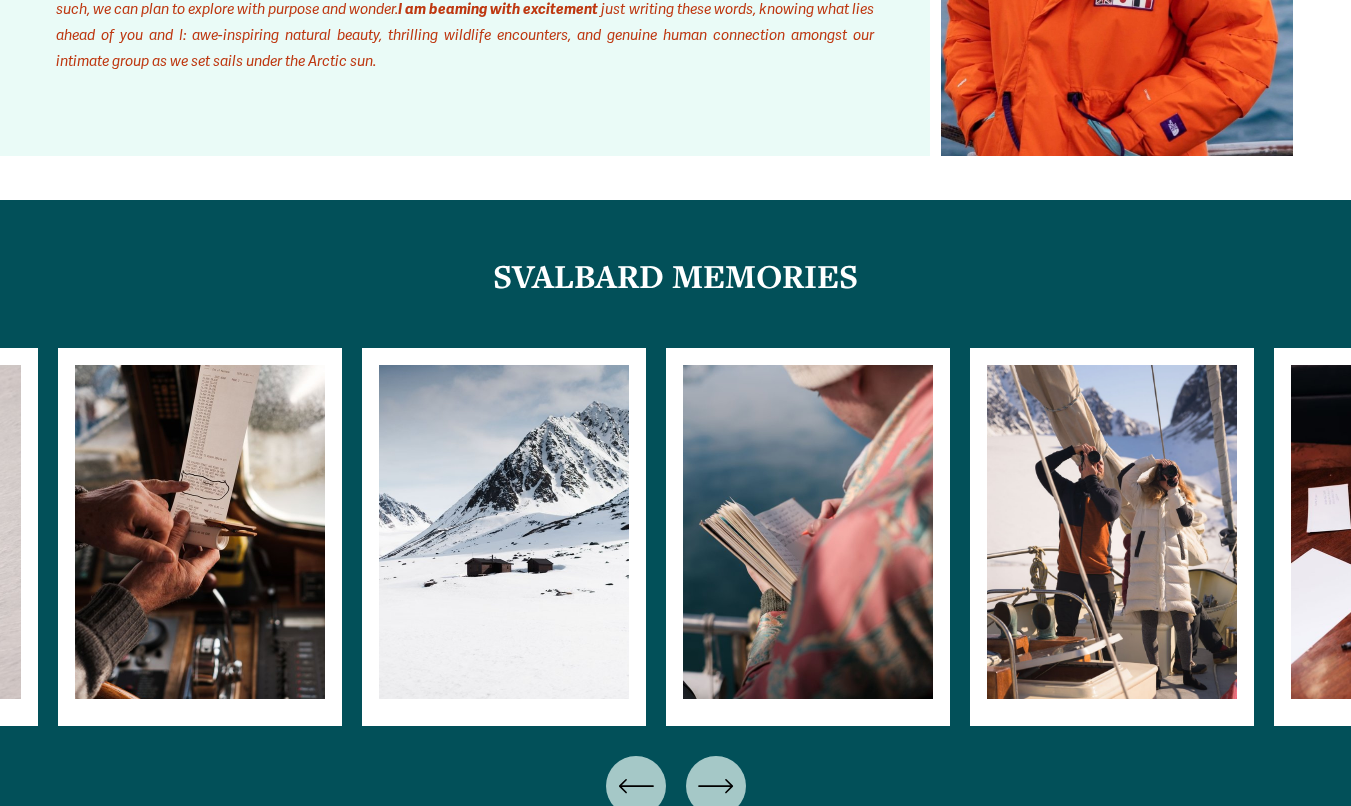 click 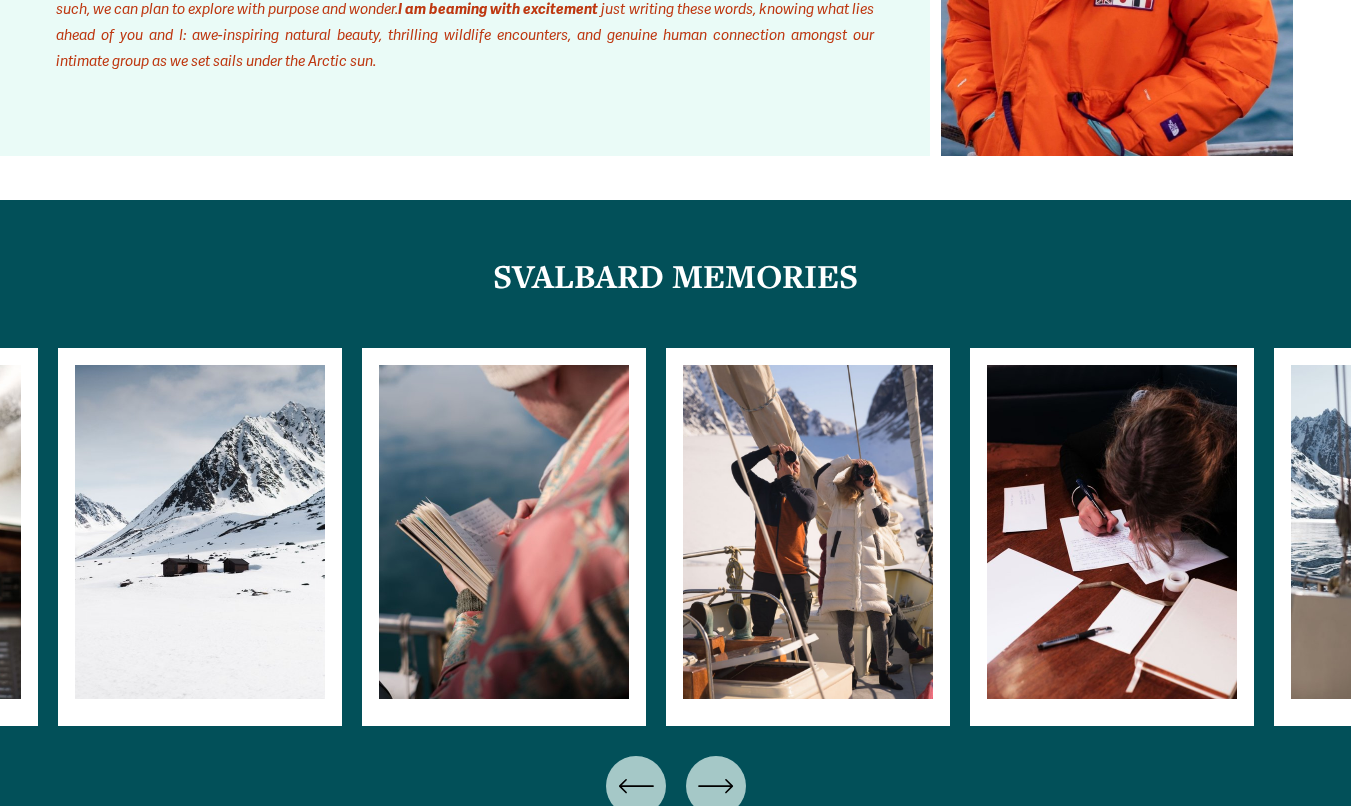 click 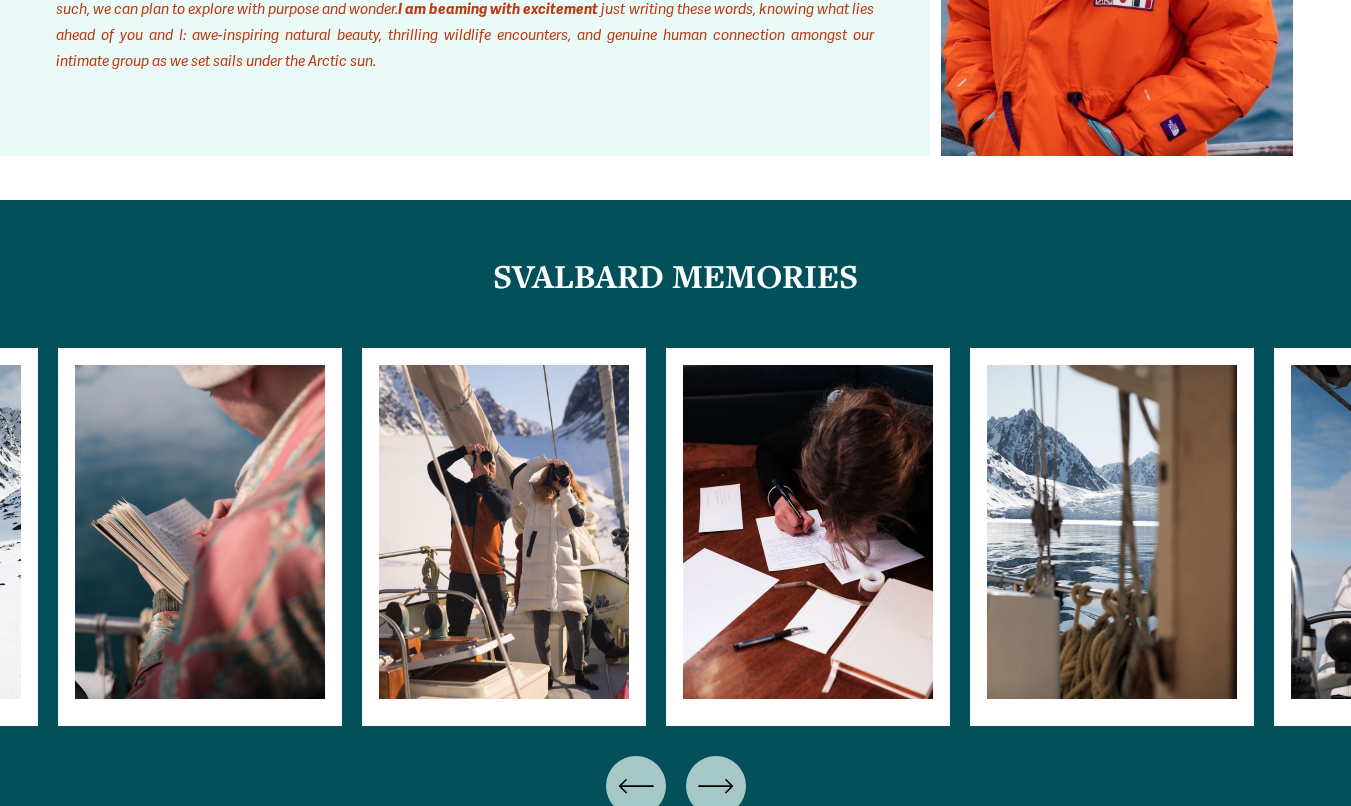 click 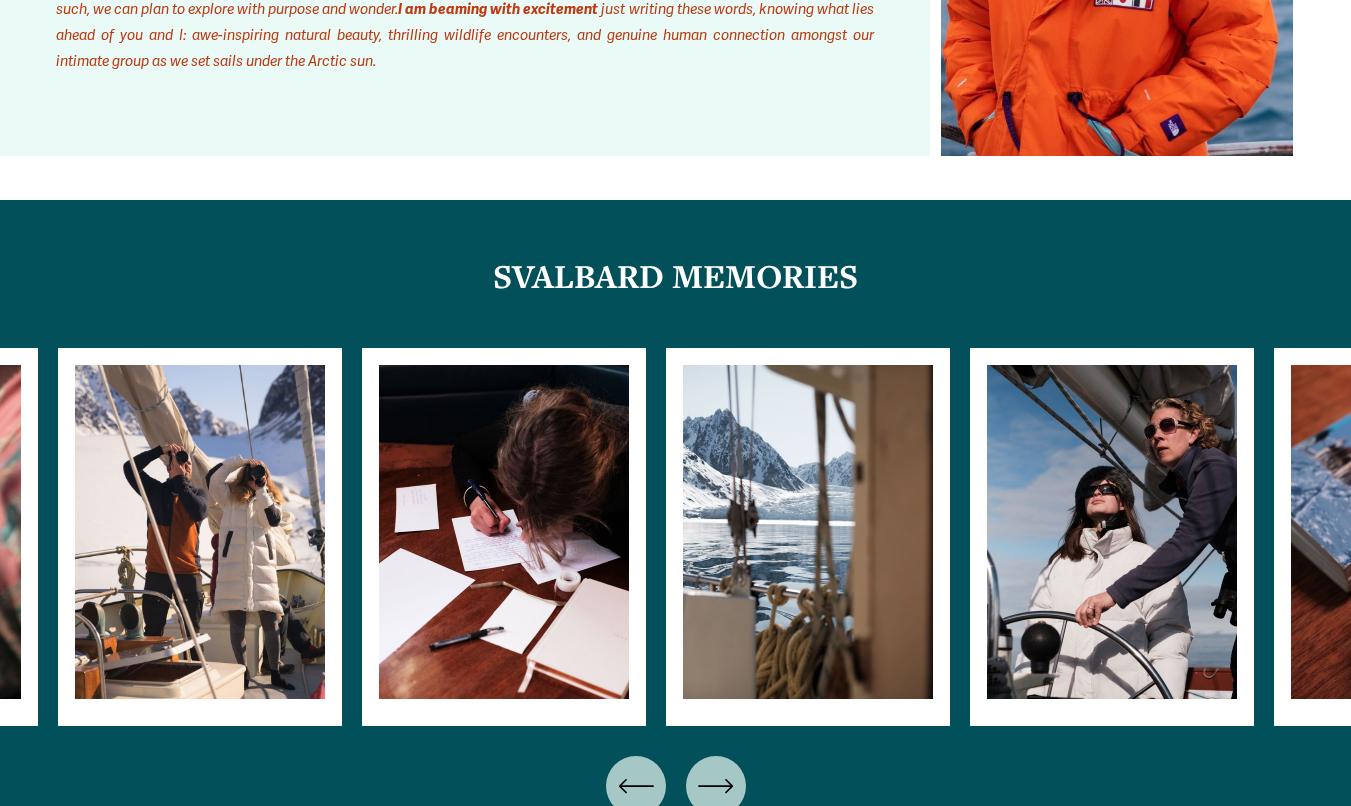 click 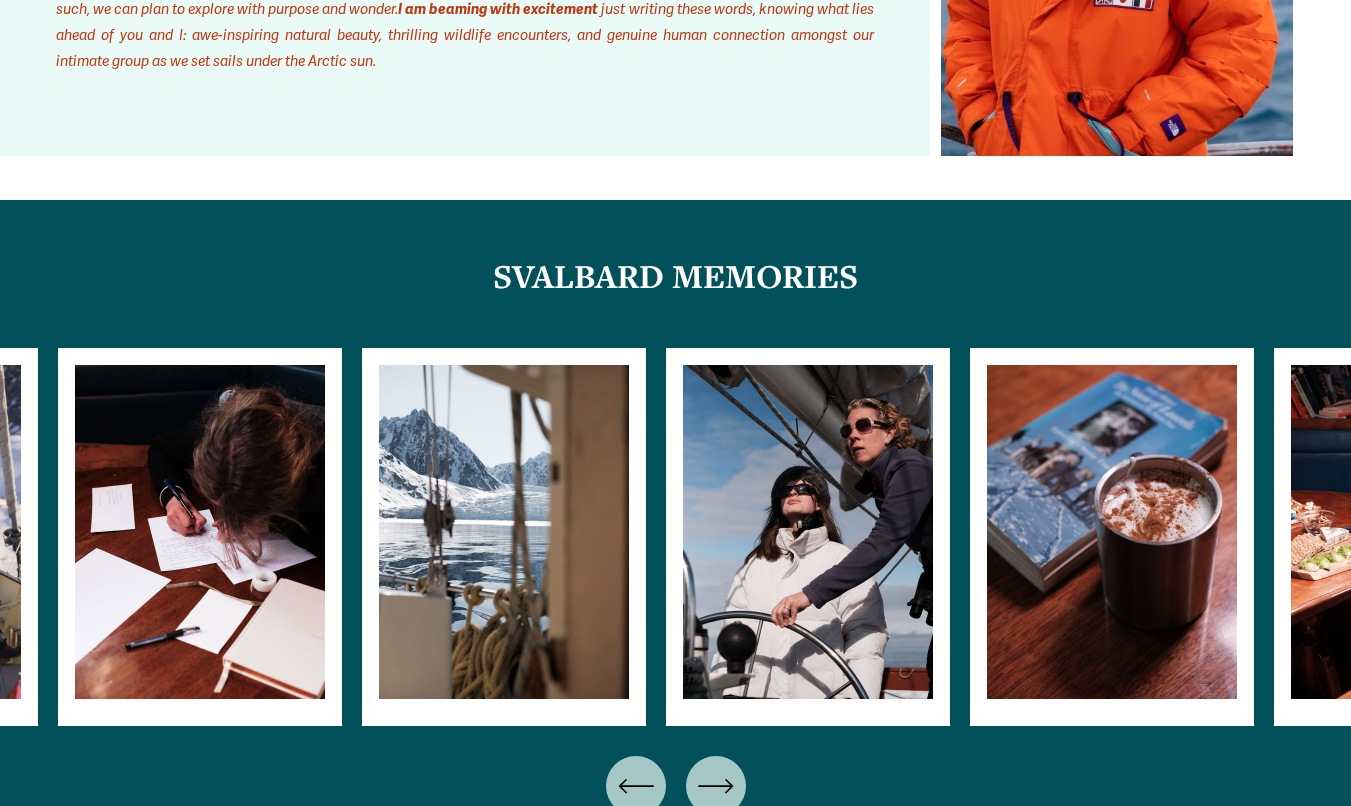 click 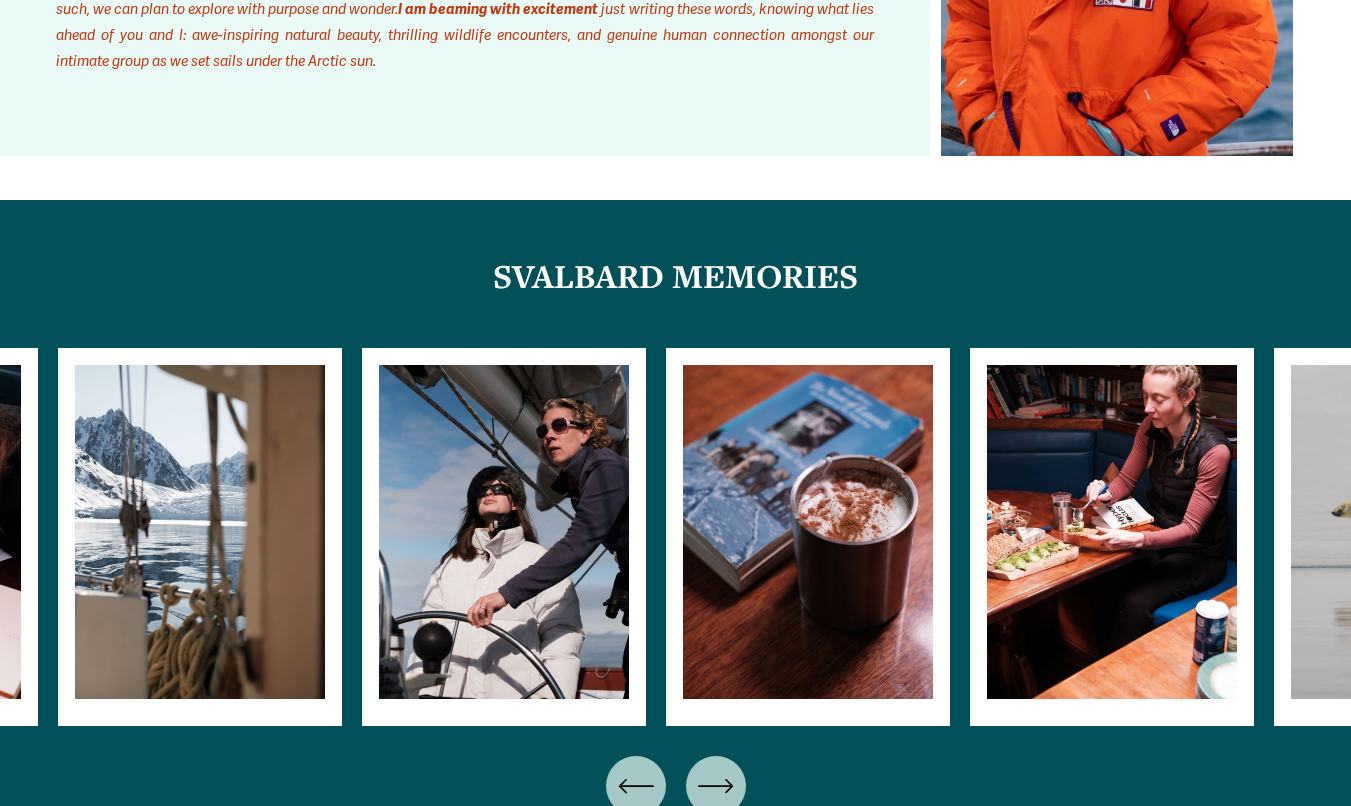 click 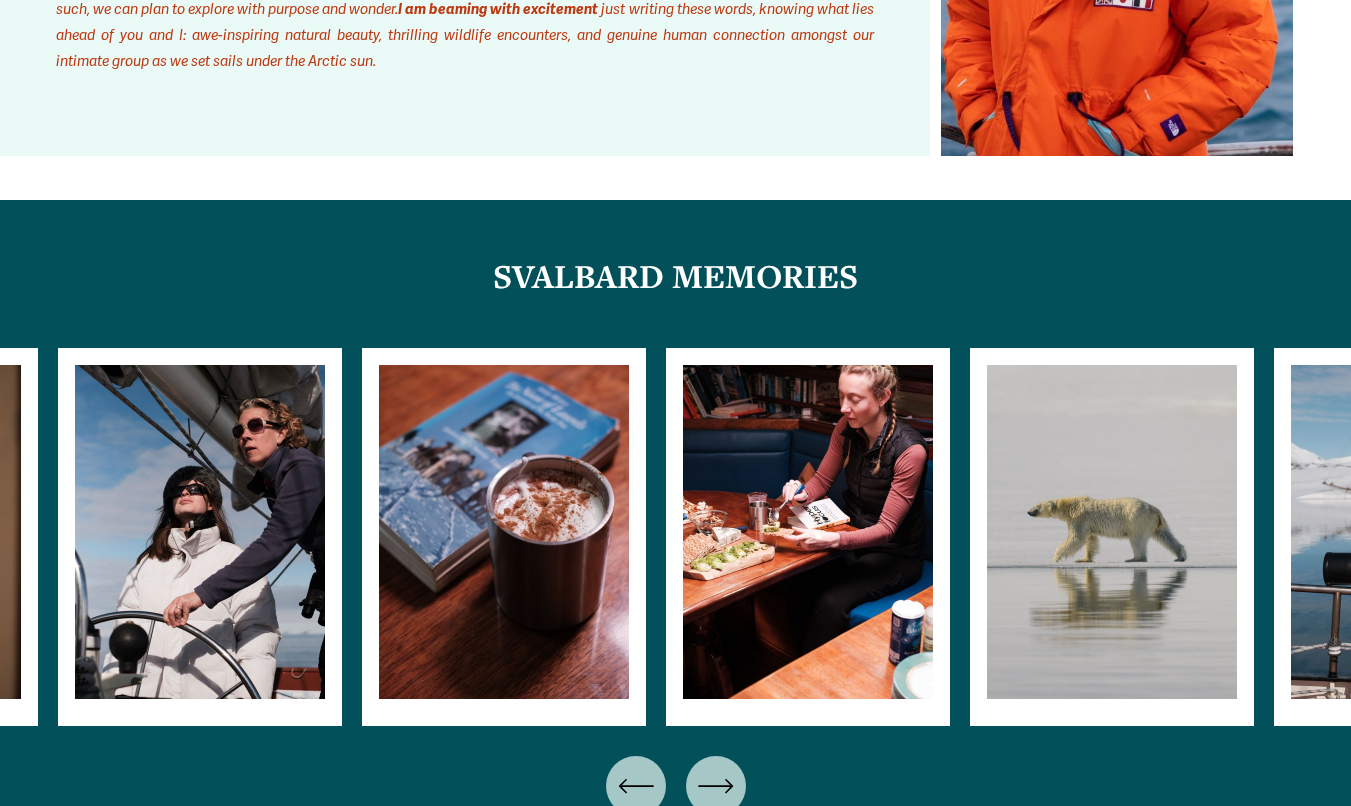 click 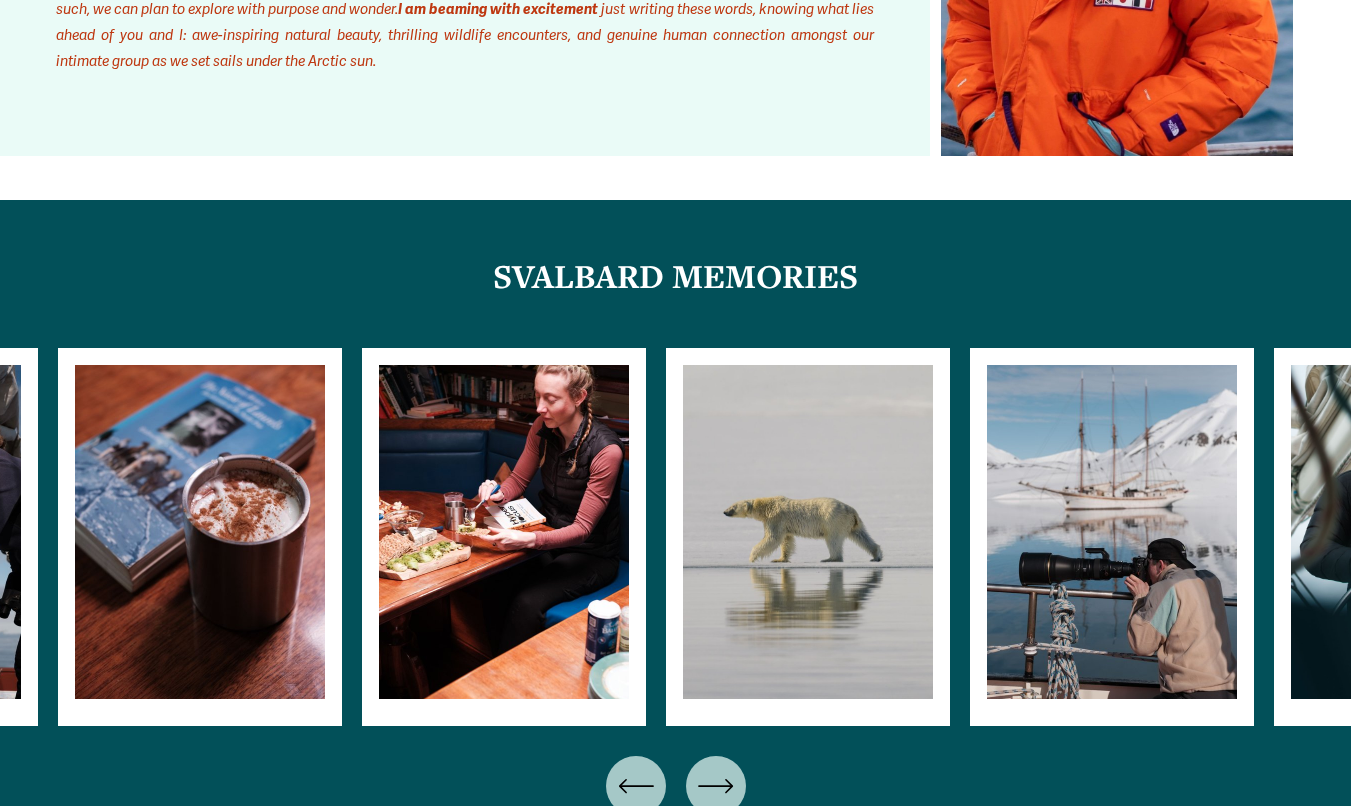 click 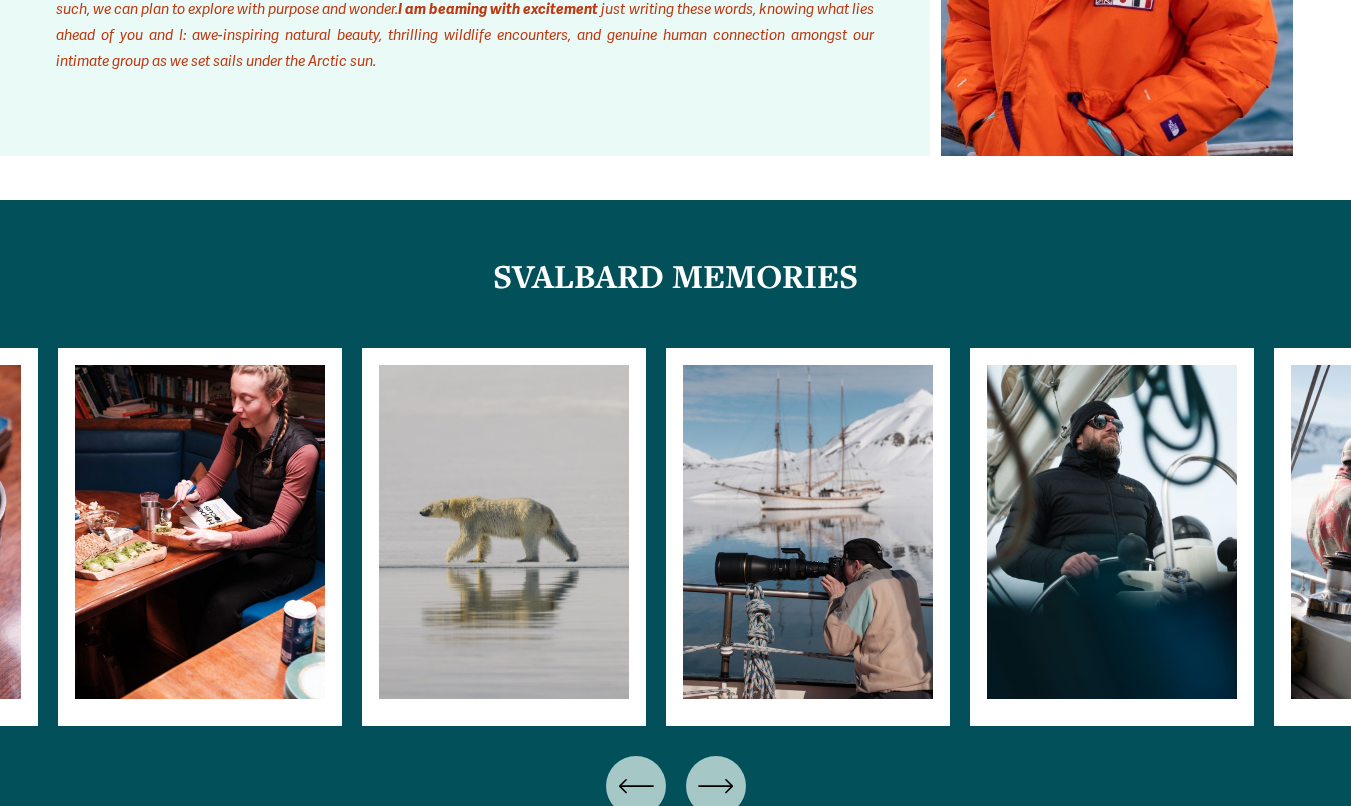 click 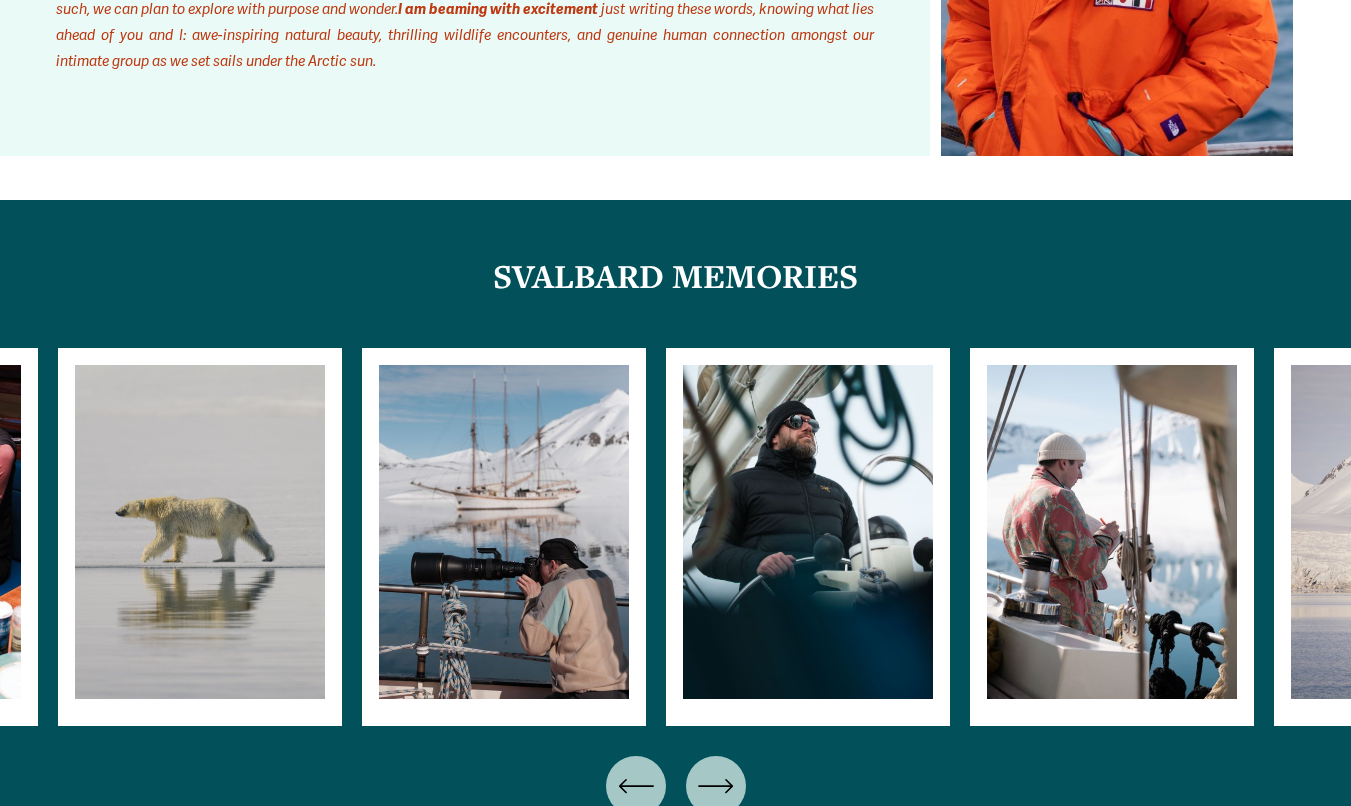 click 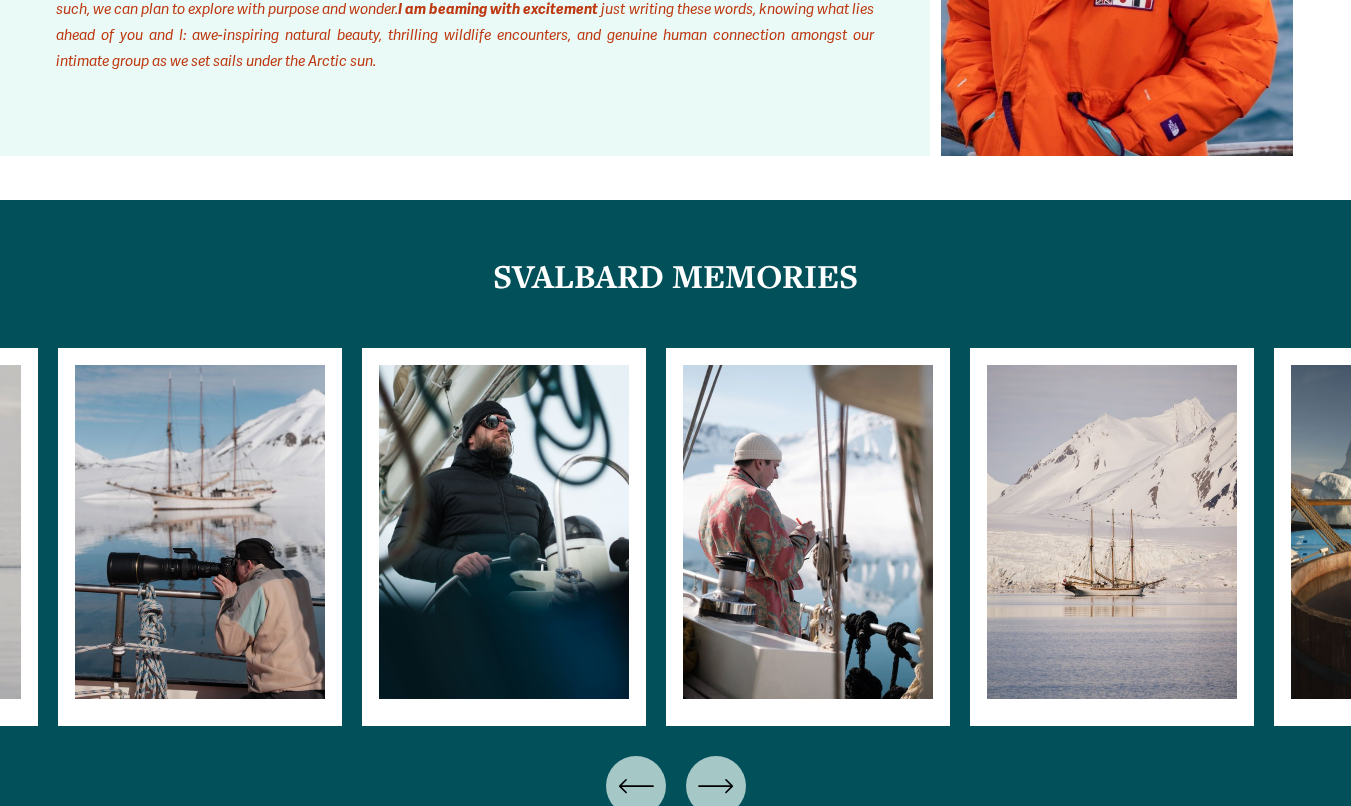 click 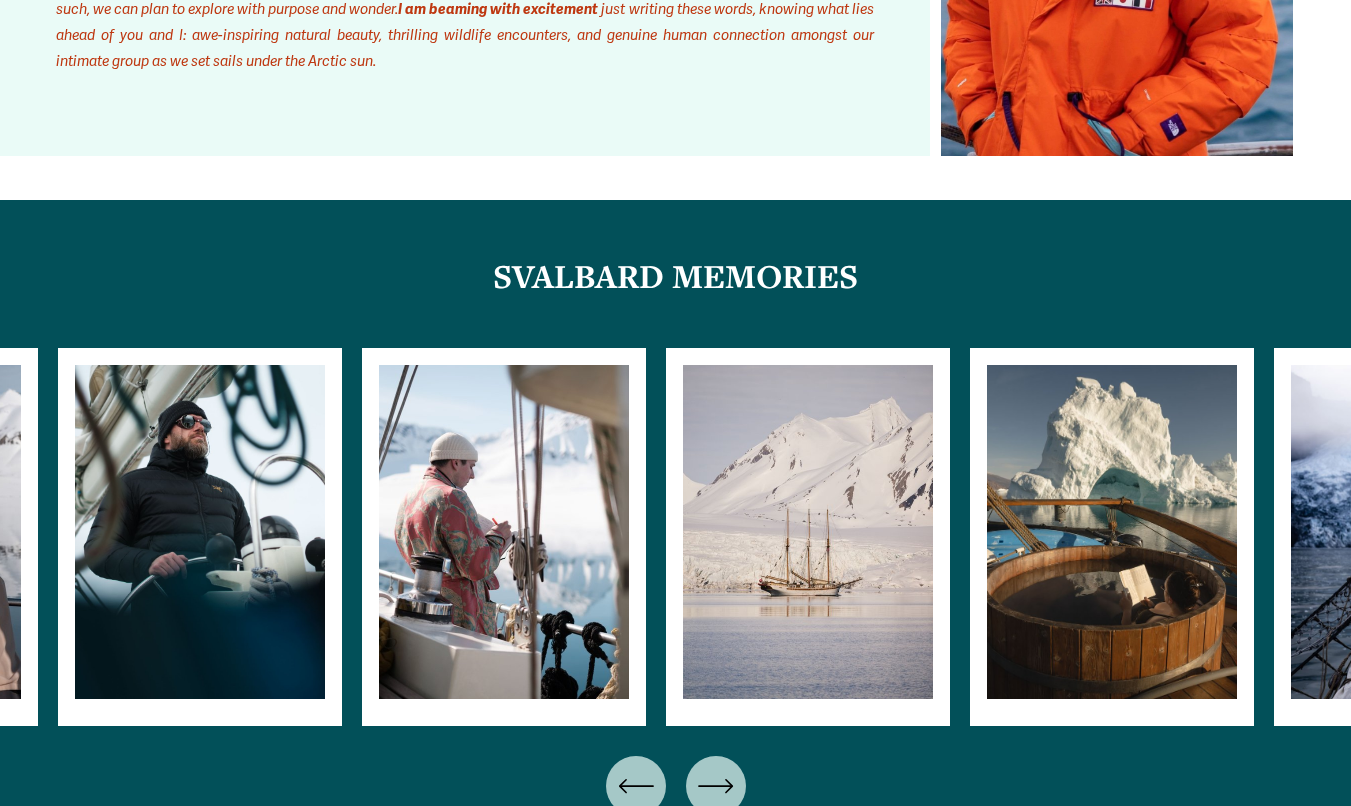 click 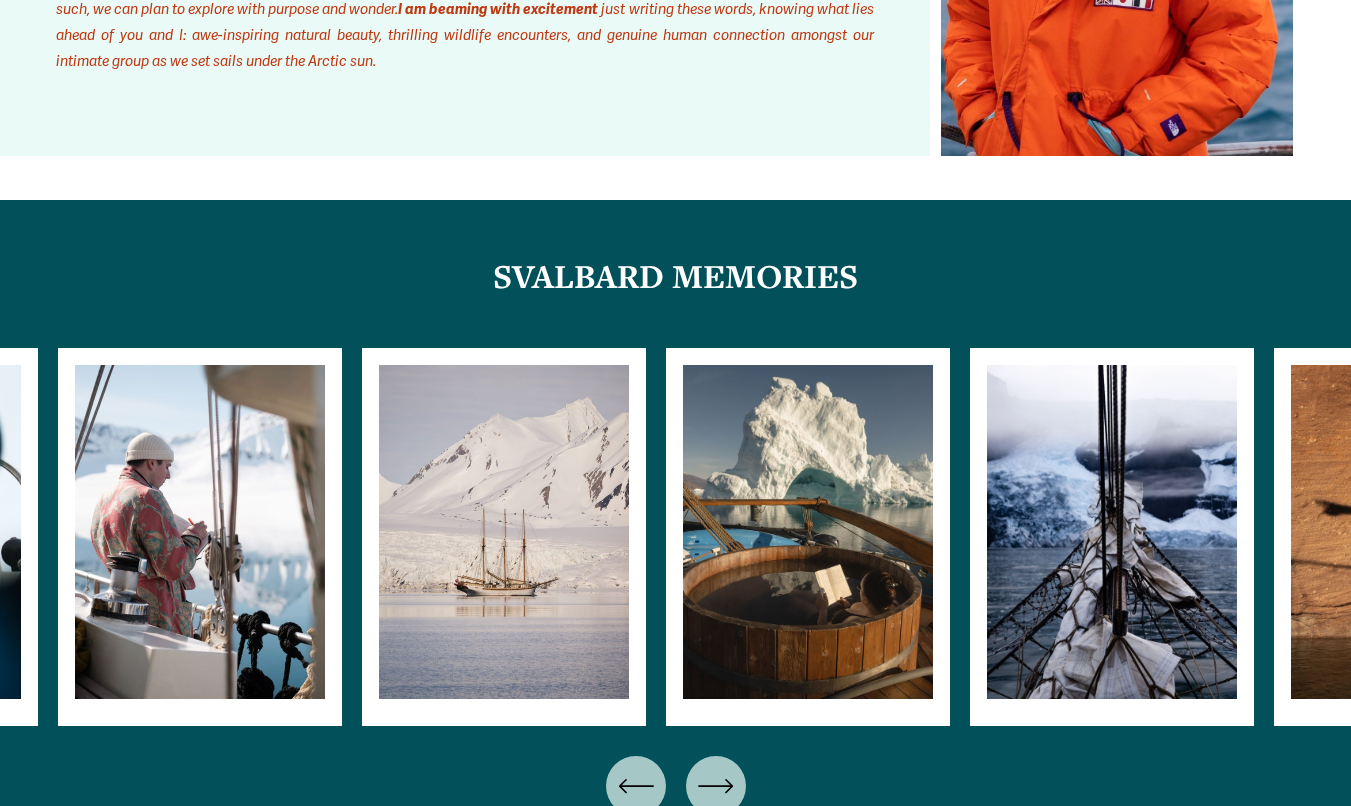 click 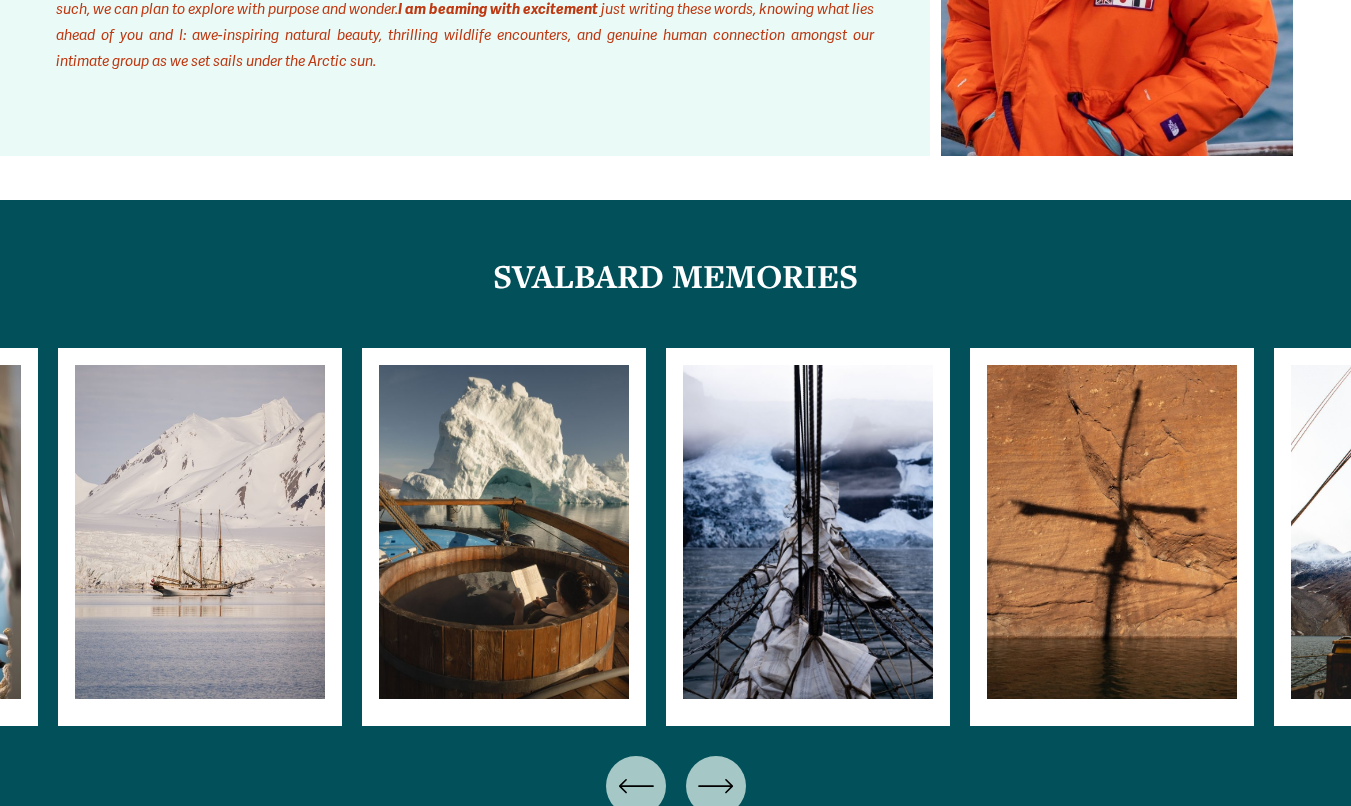 click 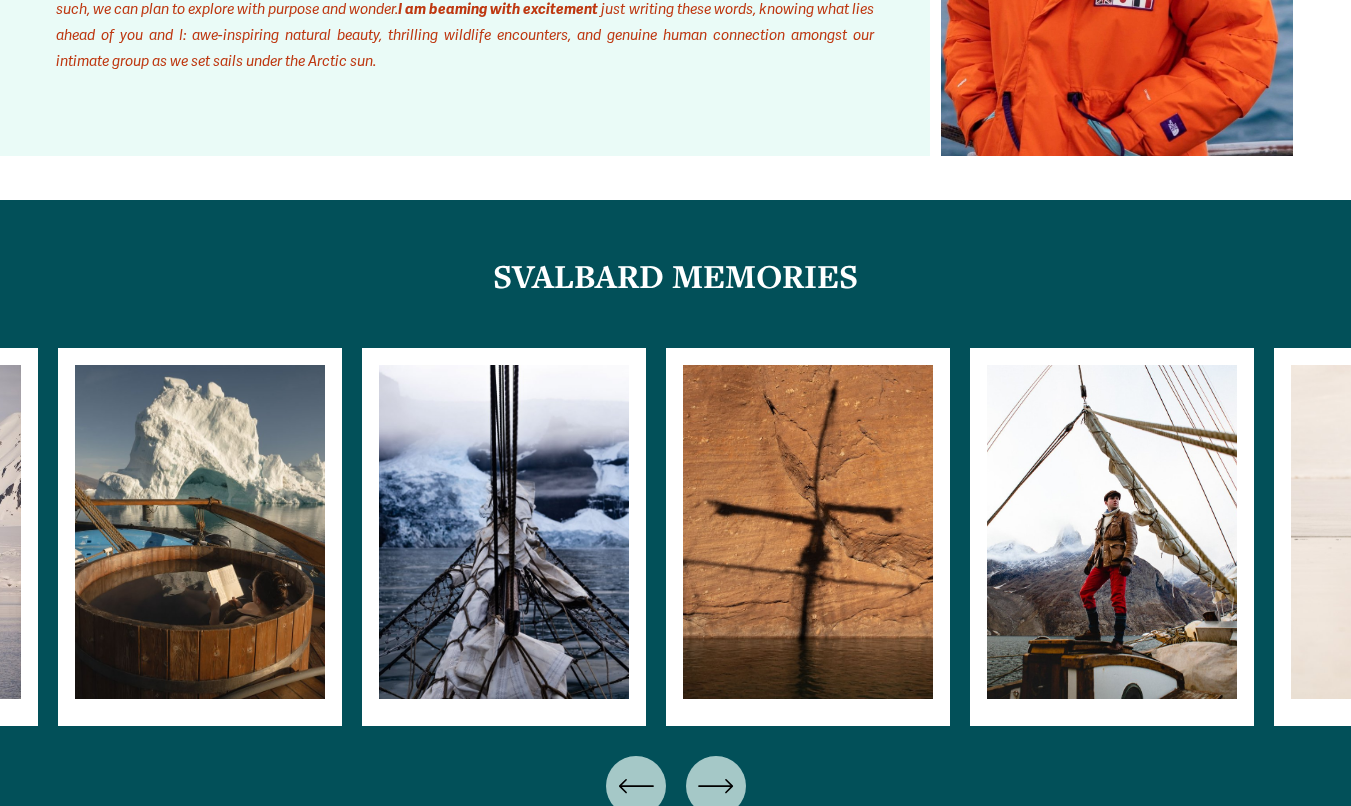 click 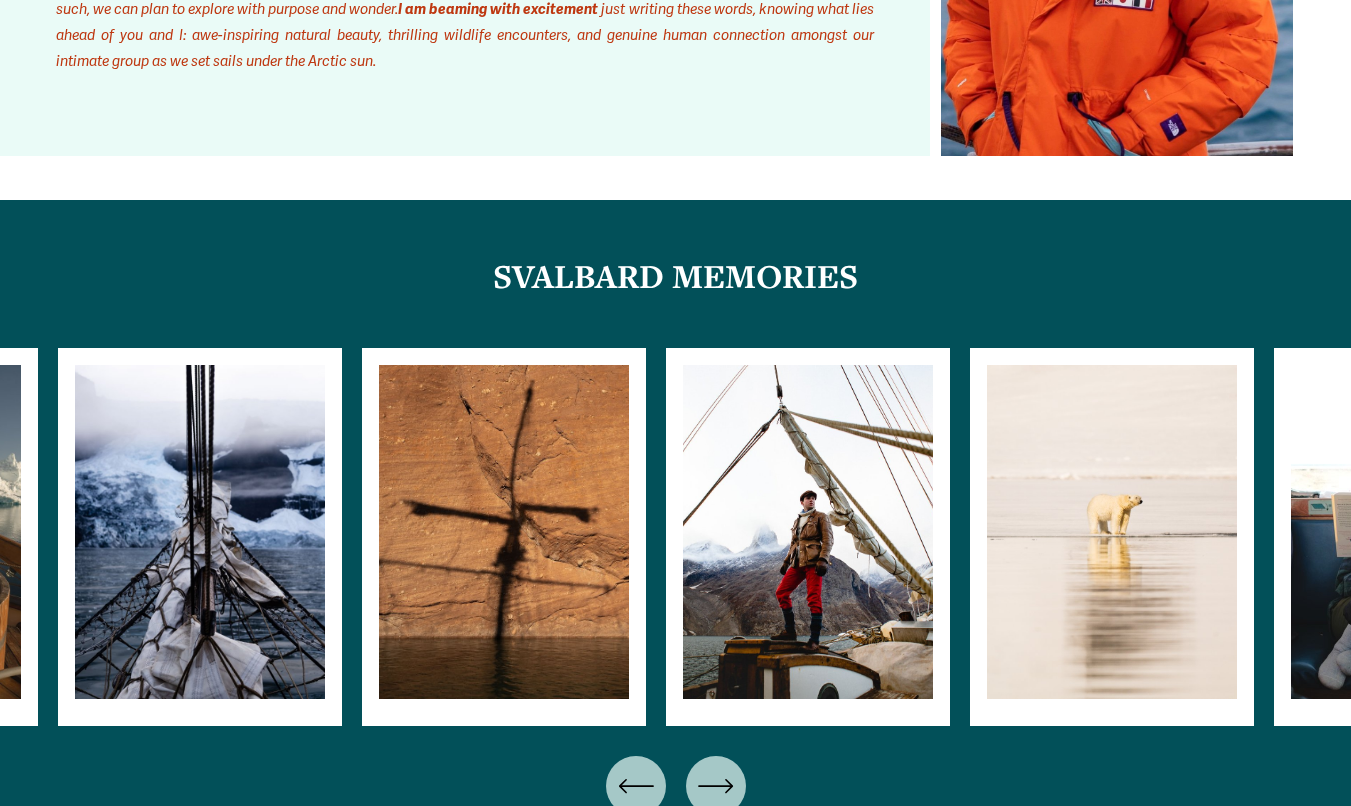click 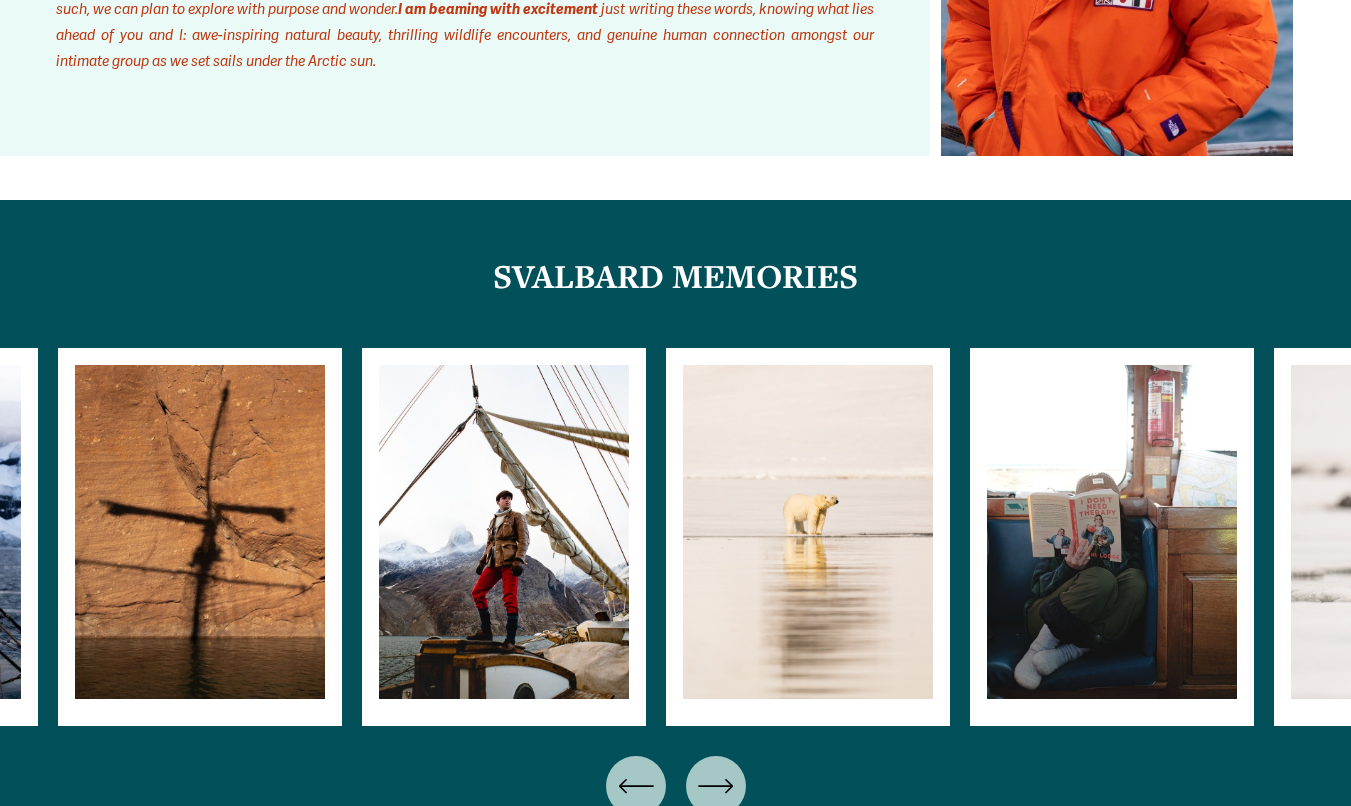 click 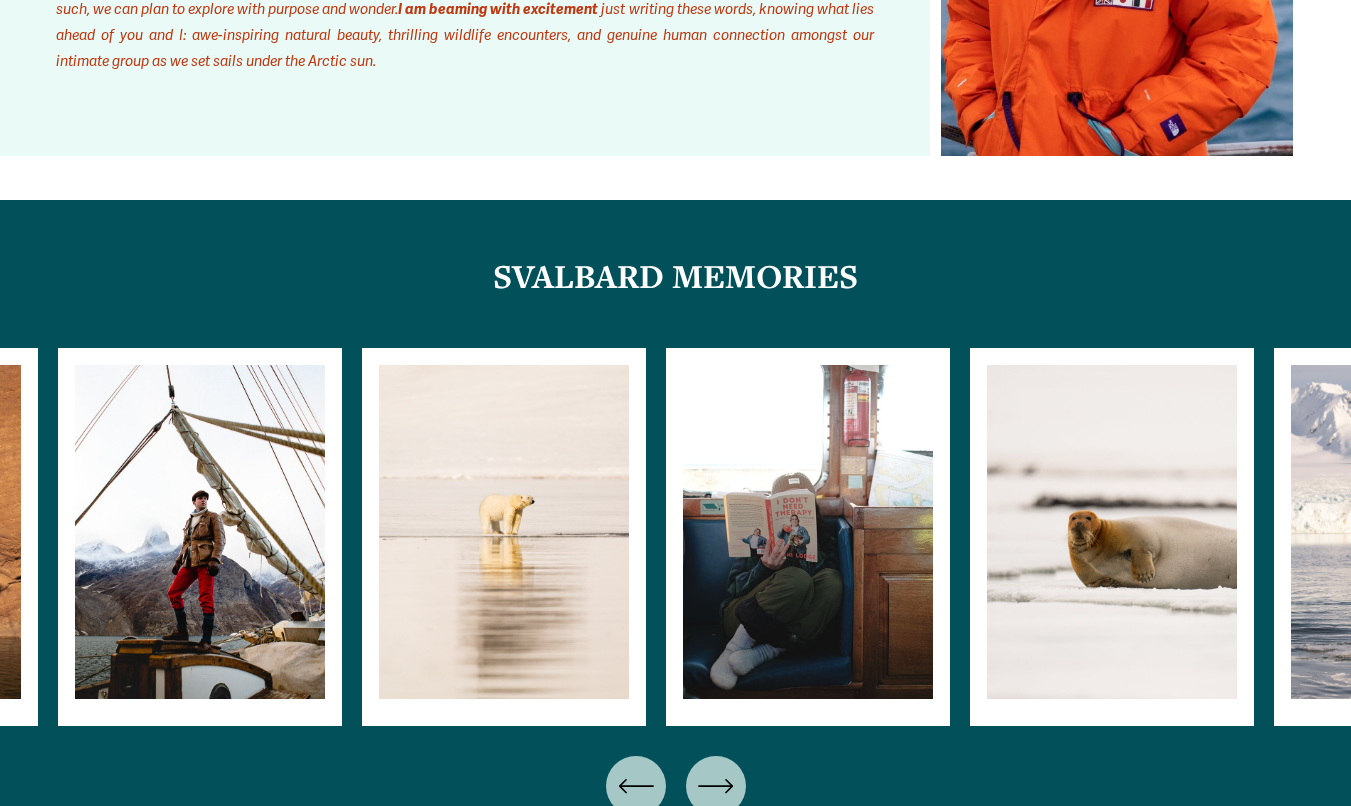 click 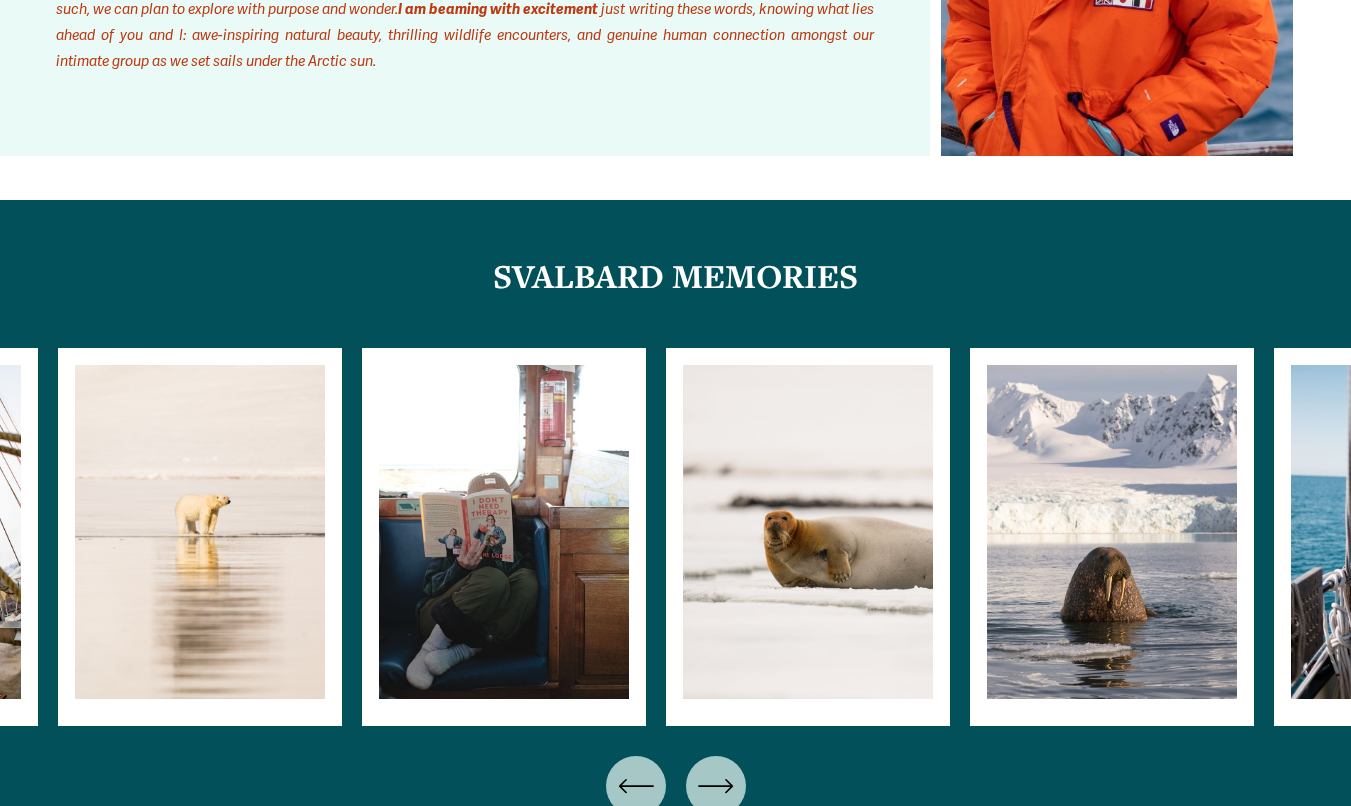 click 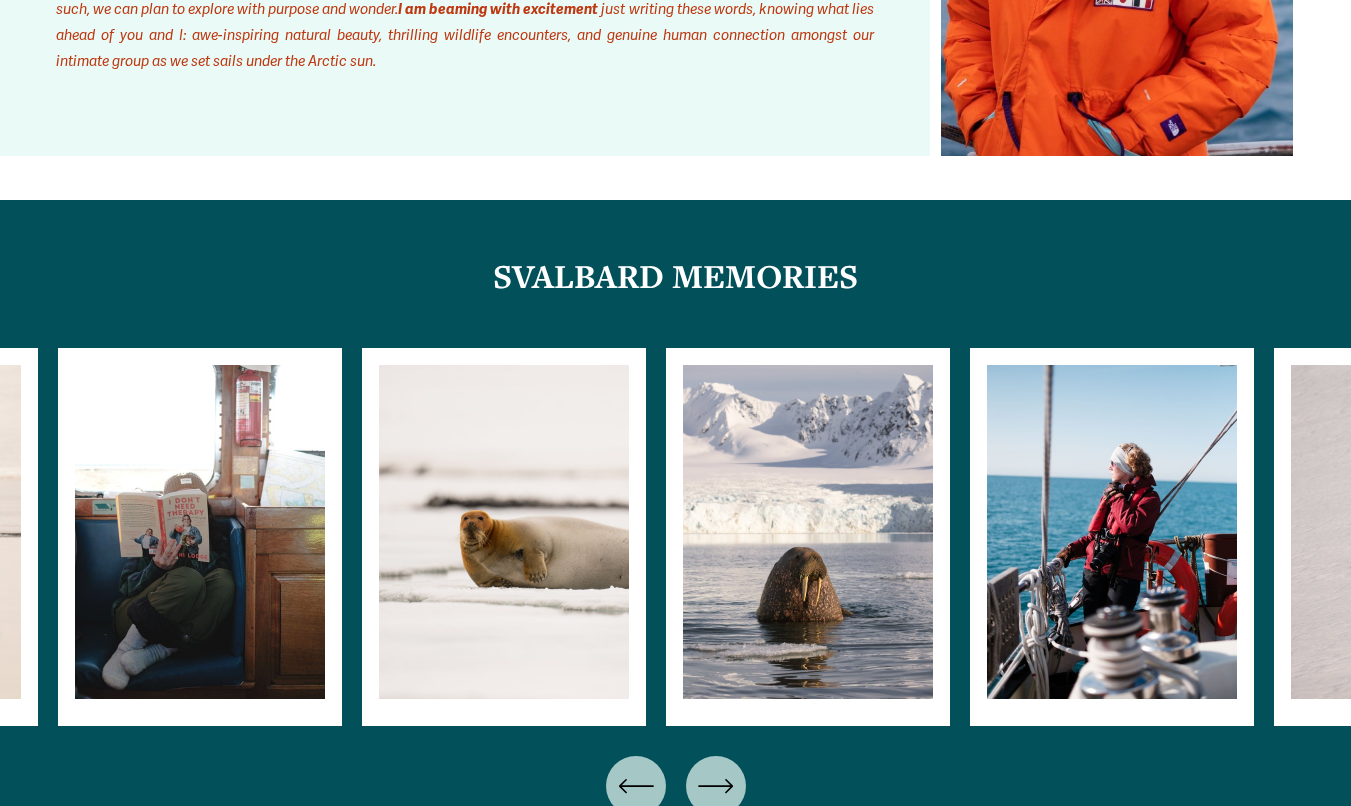 click 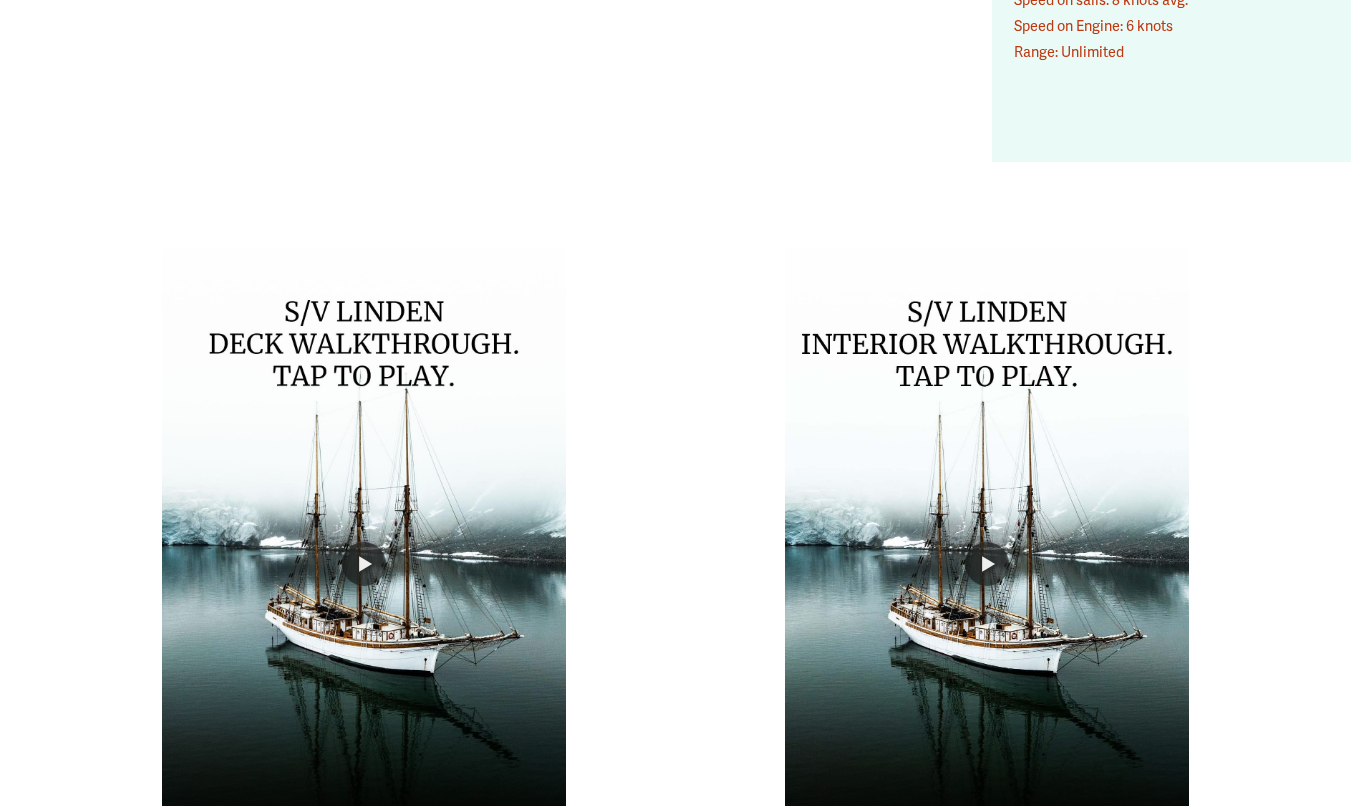 scroll, scrollTop: 15299, scrollLeft: 0, axis: vertical 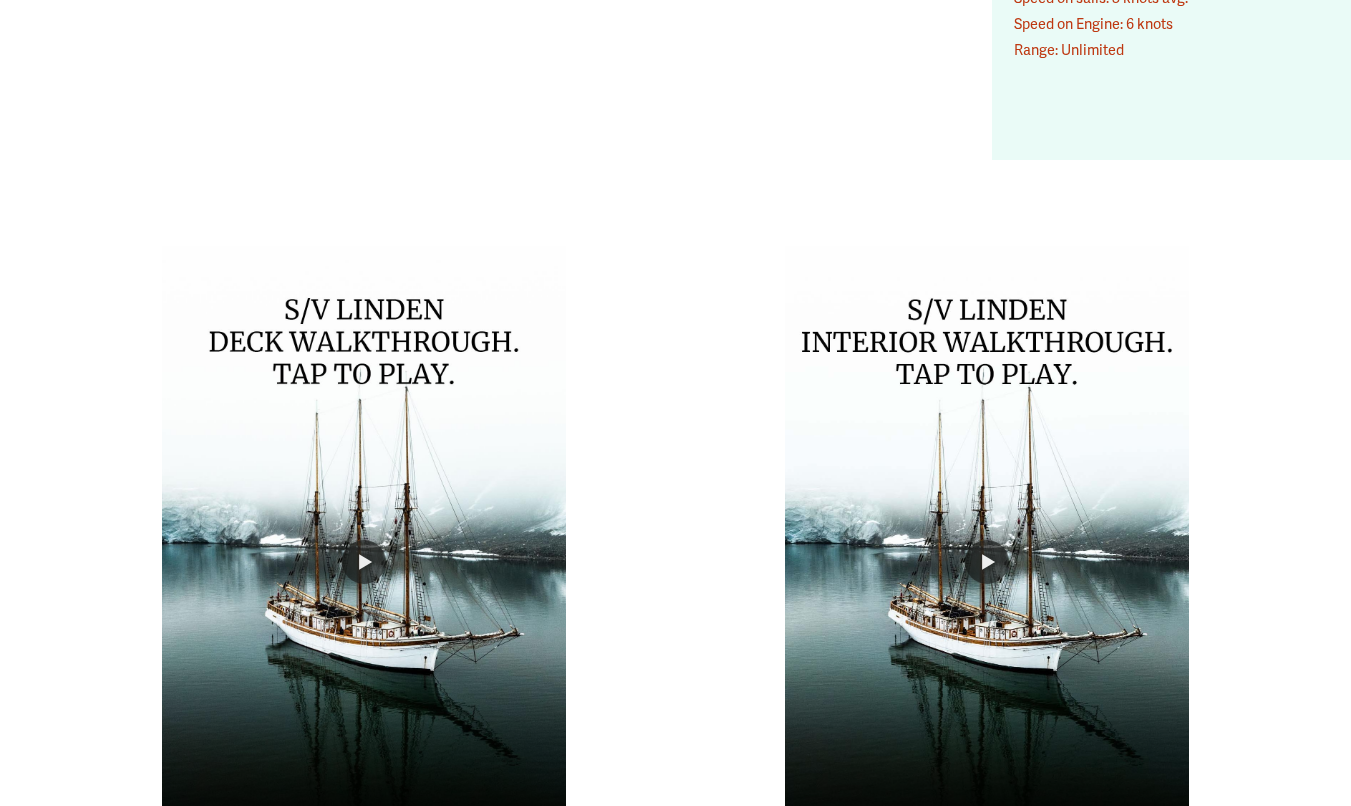 click at bounding box center [987, 562] 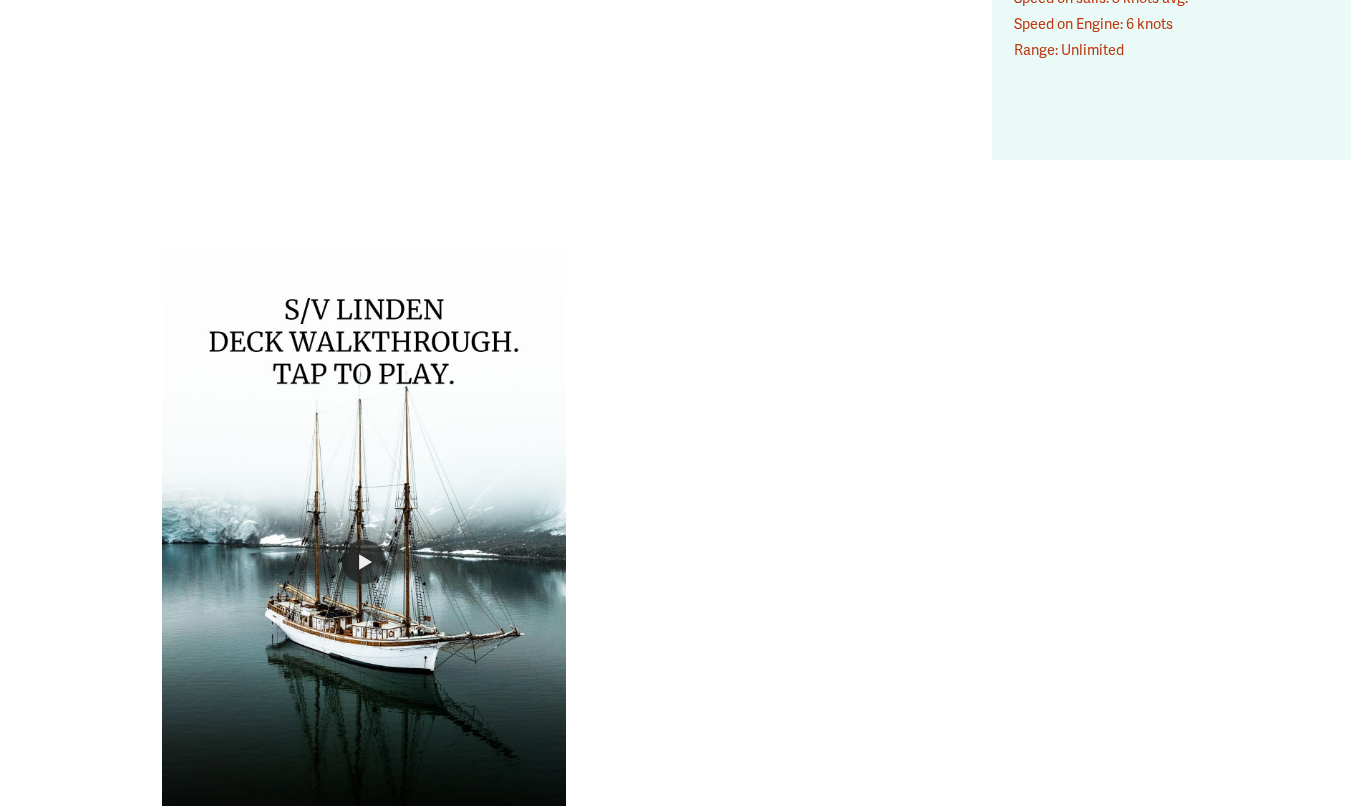 click at bounding box center (364, 562) 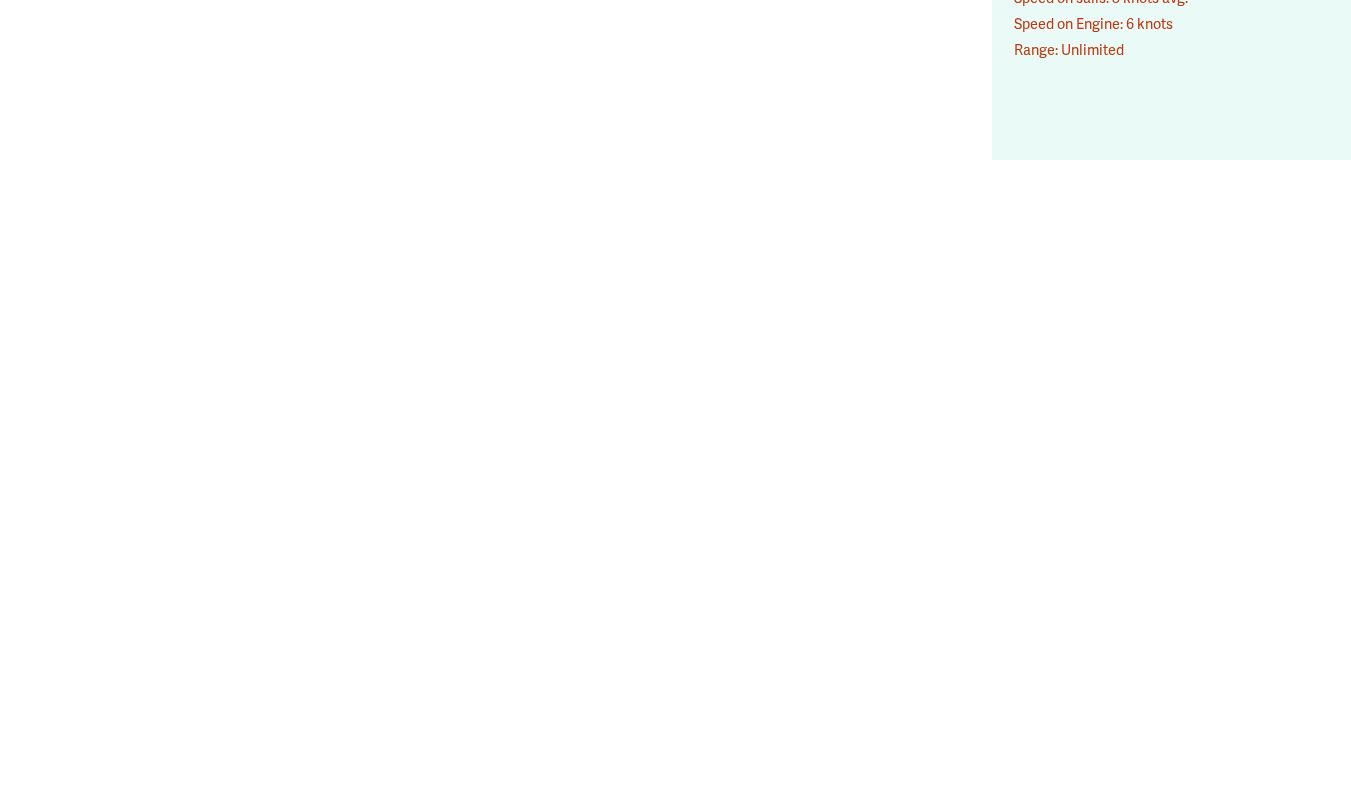 type on "***" 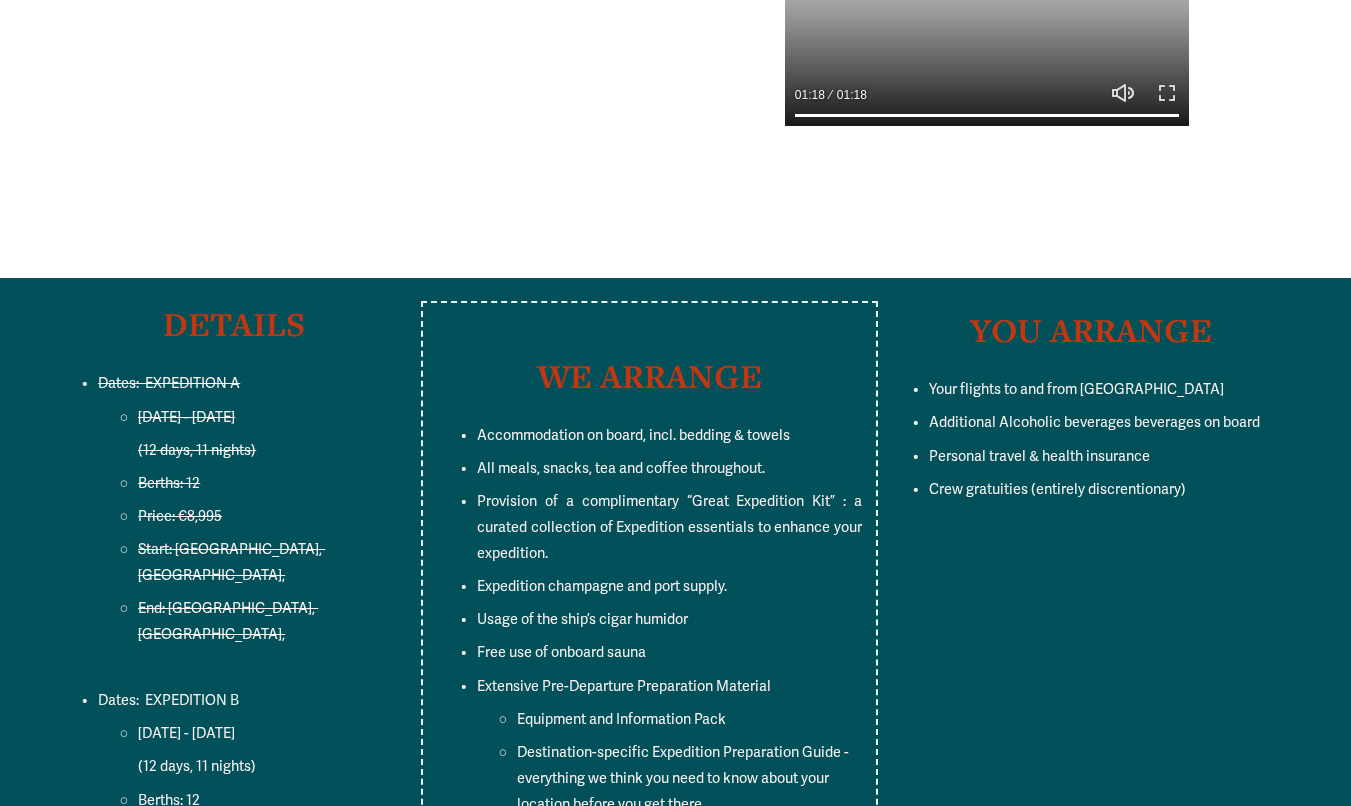 scroll, scrollTop: 16058, scrollLeft: 0, axis: vertical 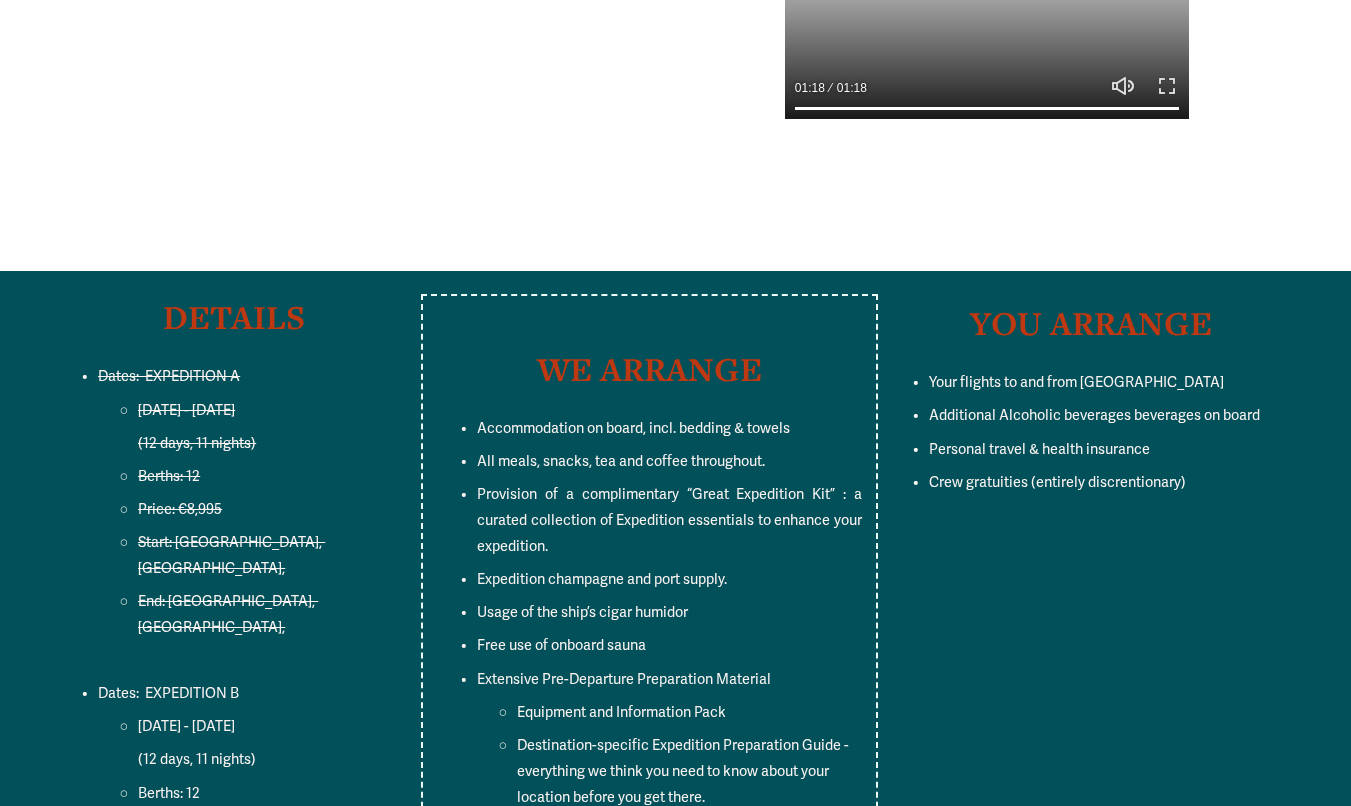 type on "***" 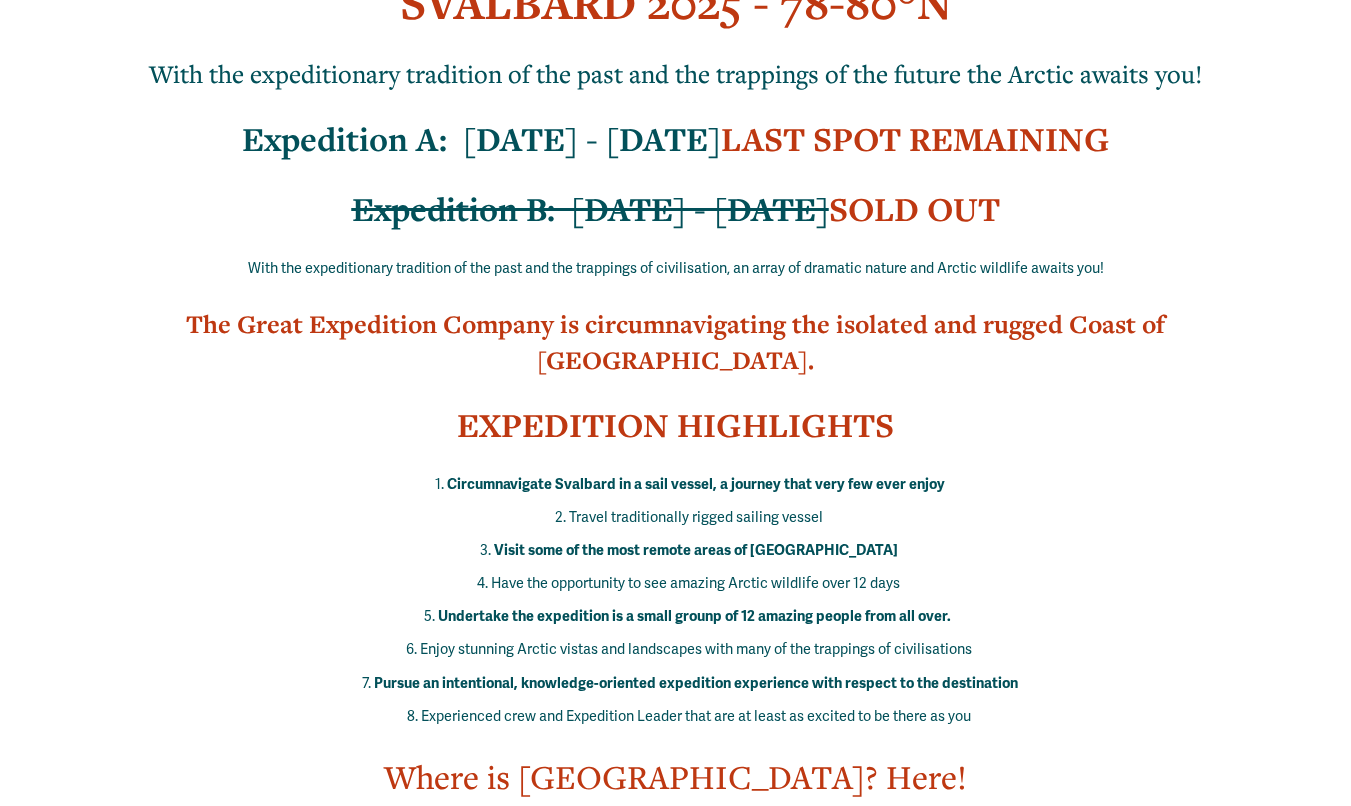 scroll, scrollTop: 0, scrollLeft: 0, axis: both 